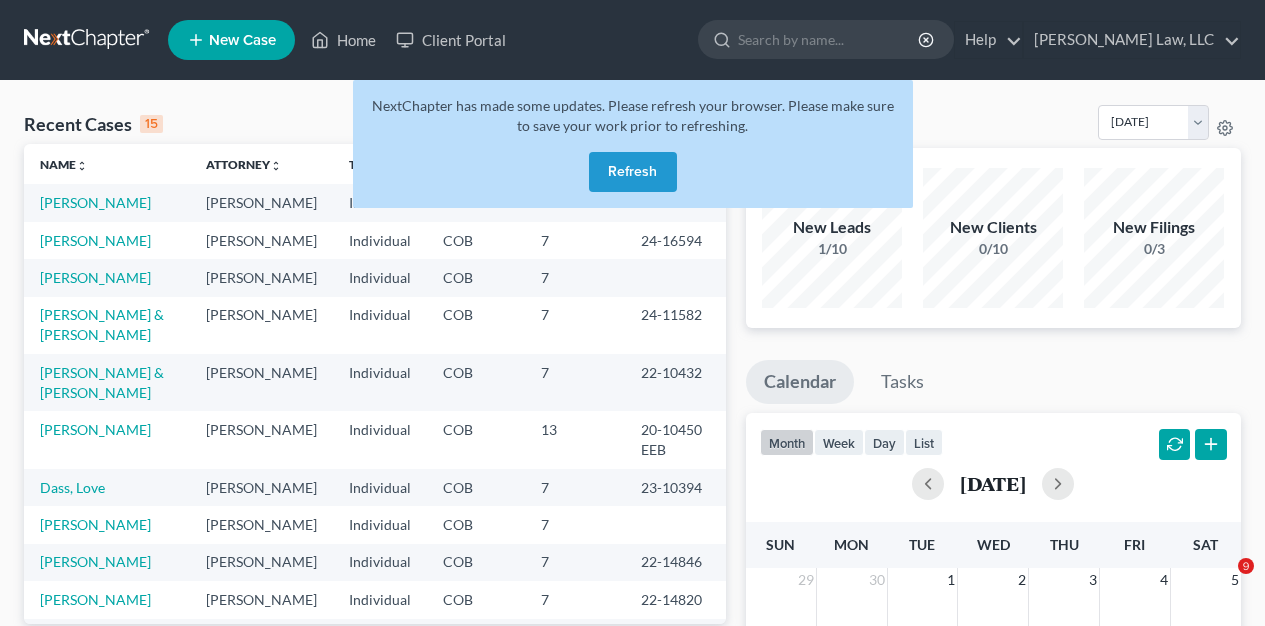 click on "Refresh" at bounding box center [633, 172] 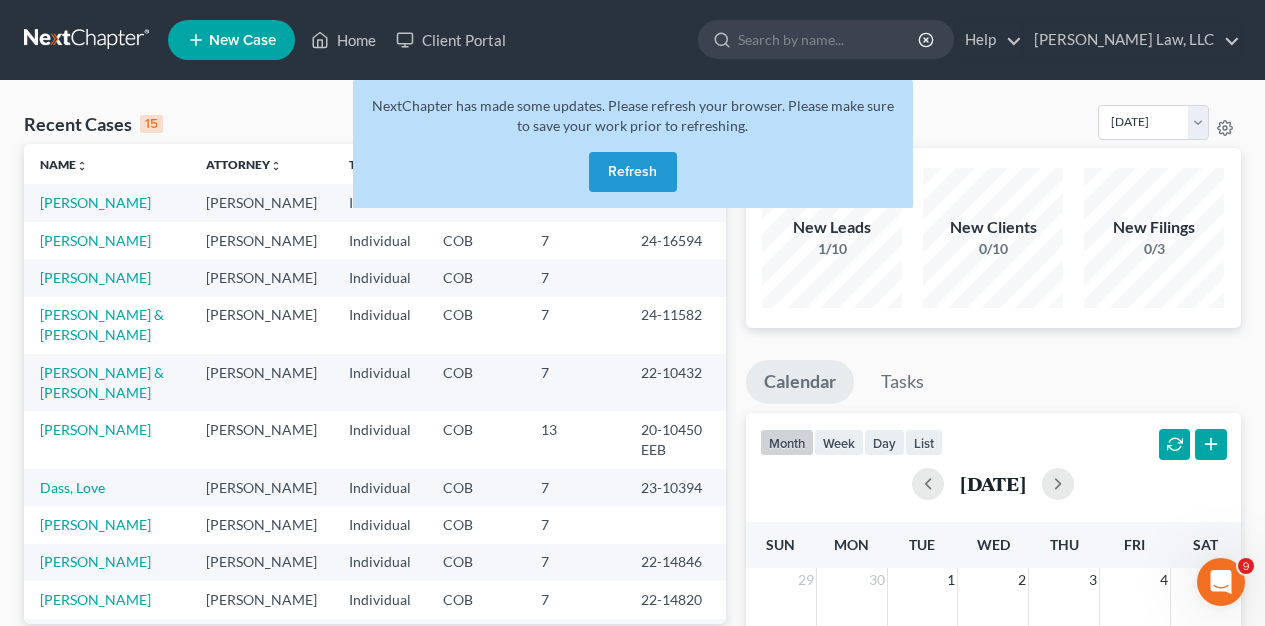 scroll, scrollTop: 0, scrollLeft: 0, axis: both 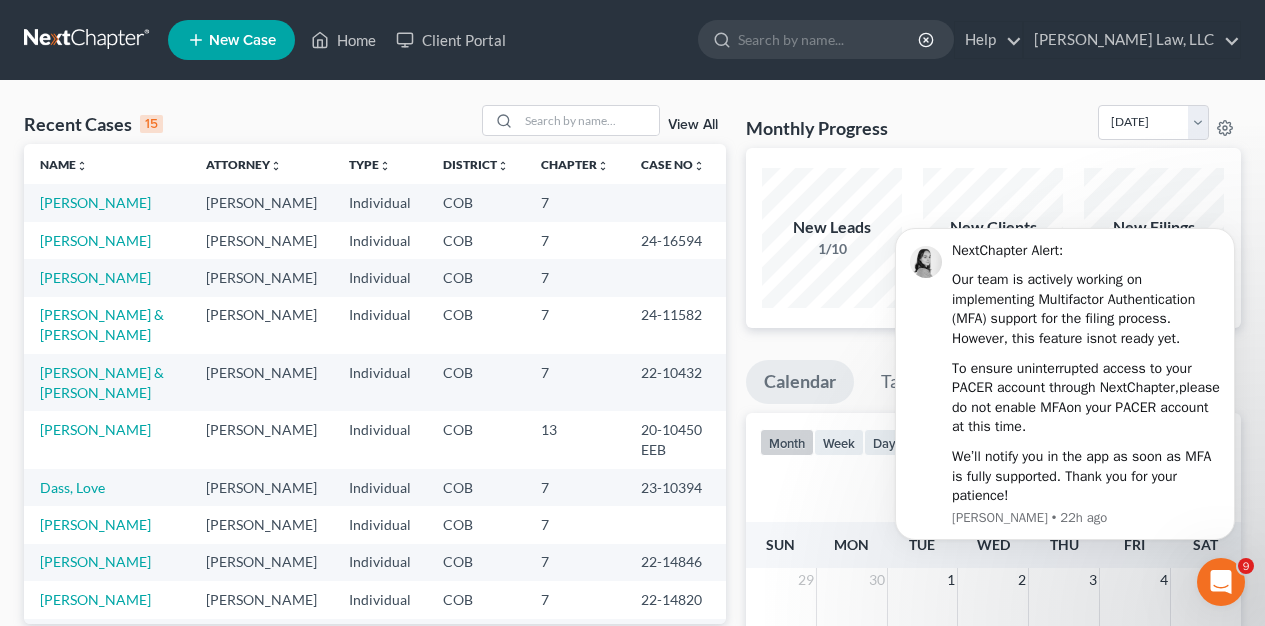 click on "Recent Cases 15         View All" at bounding box center (375, 124) 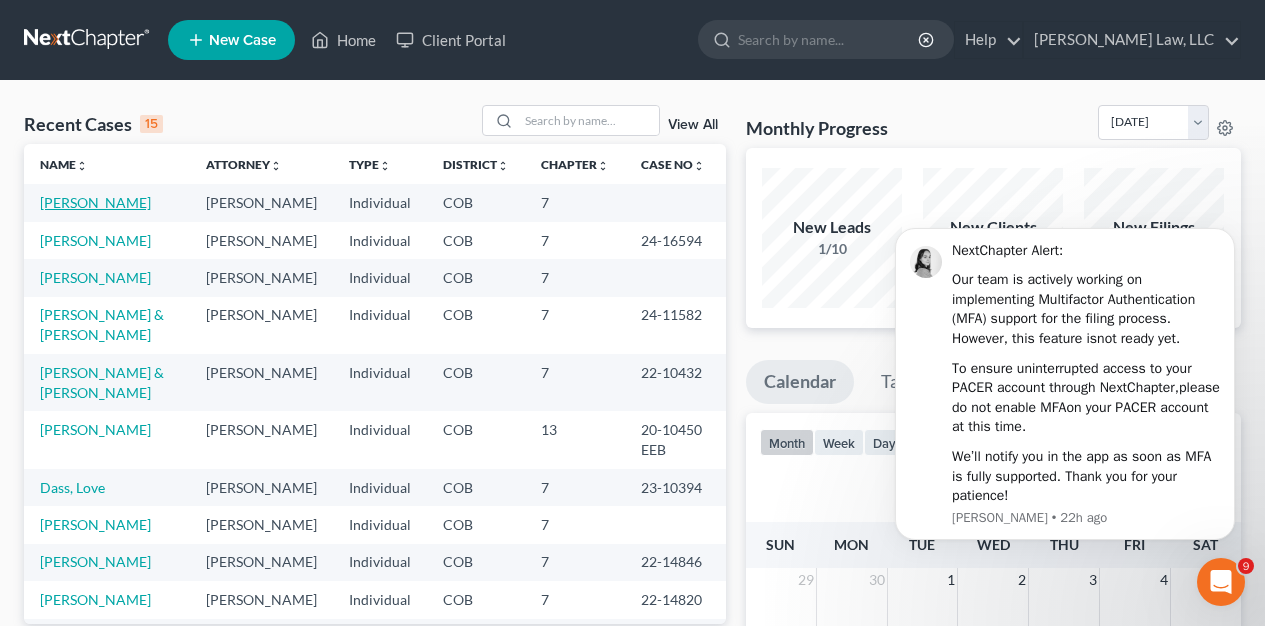 click on "[PERSON_NAME]" at bounding box center (95, 202) 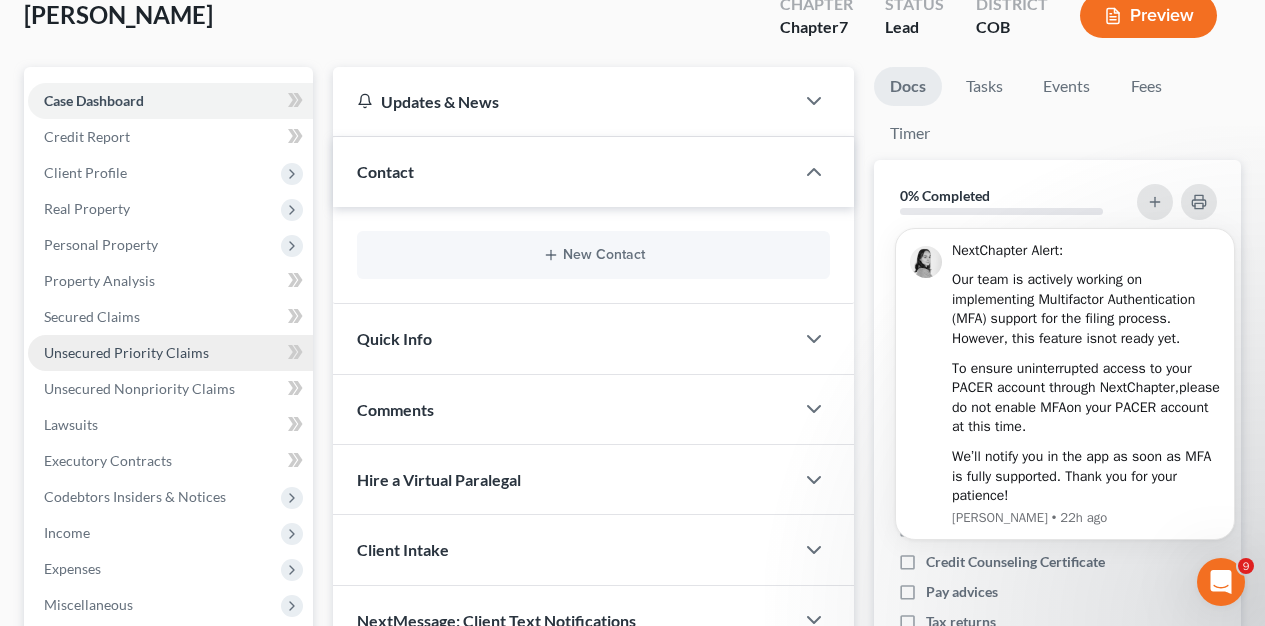 scroll, scrollTop: 129, scrollLeft: 0, axis: vertical 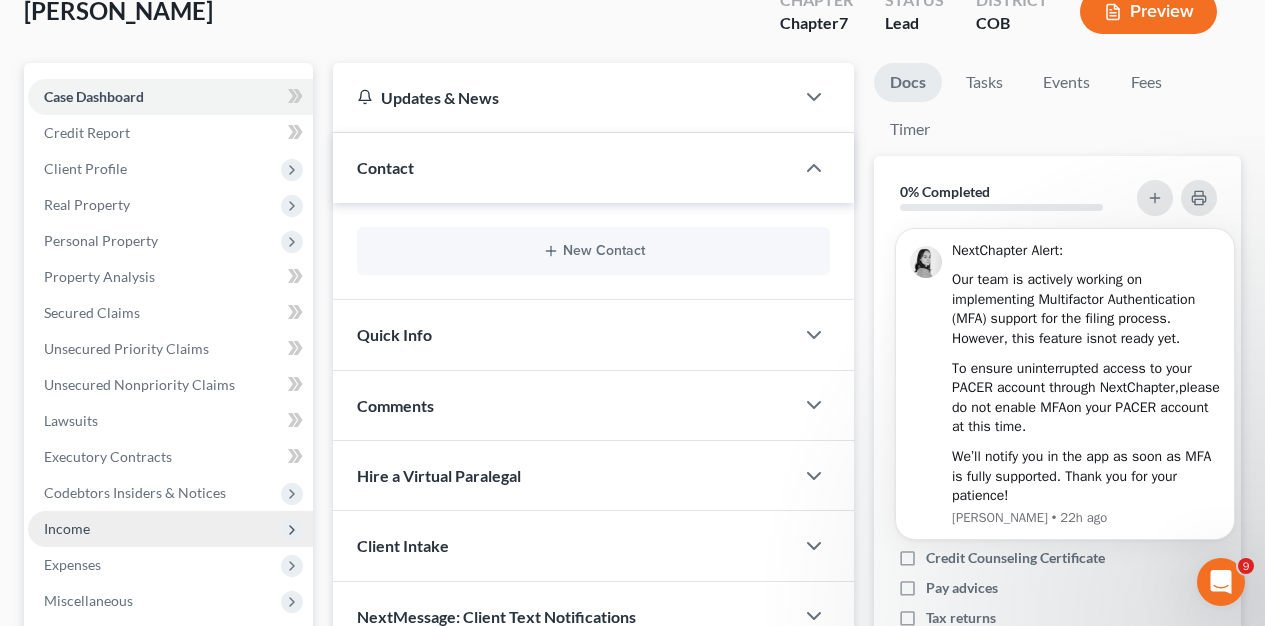 click on "Income" at bounding box center [67, 528] 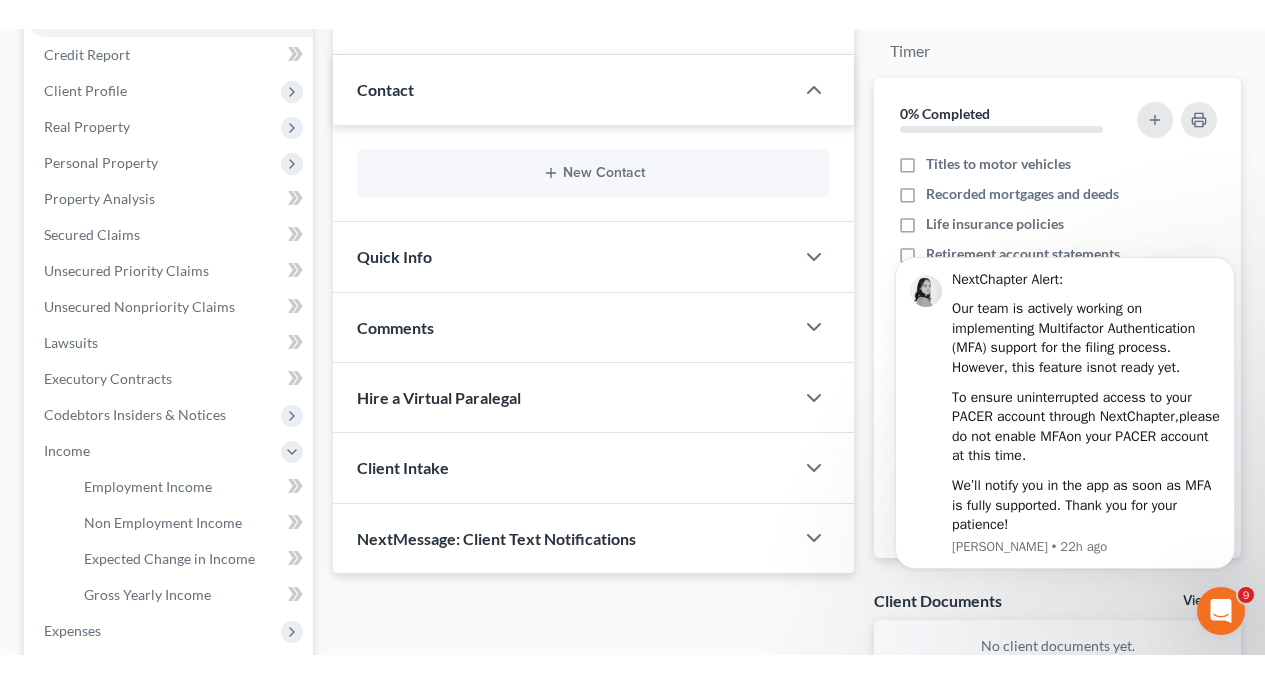 scroll, scrollTop: 0, scrollLeft: 0, axis: both 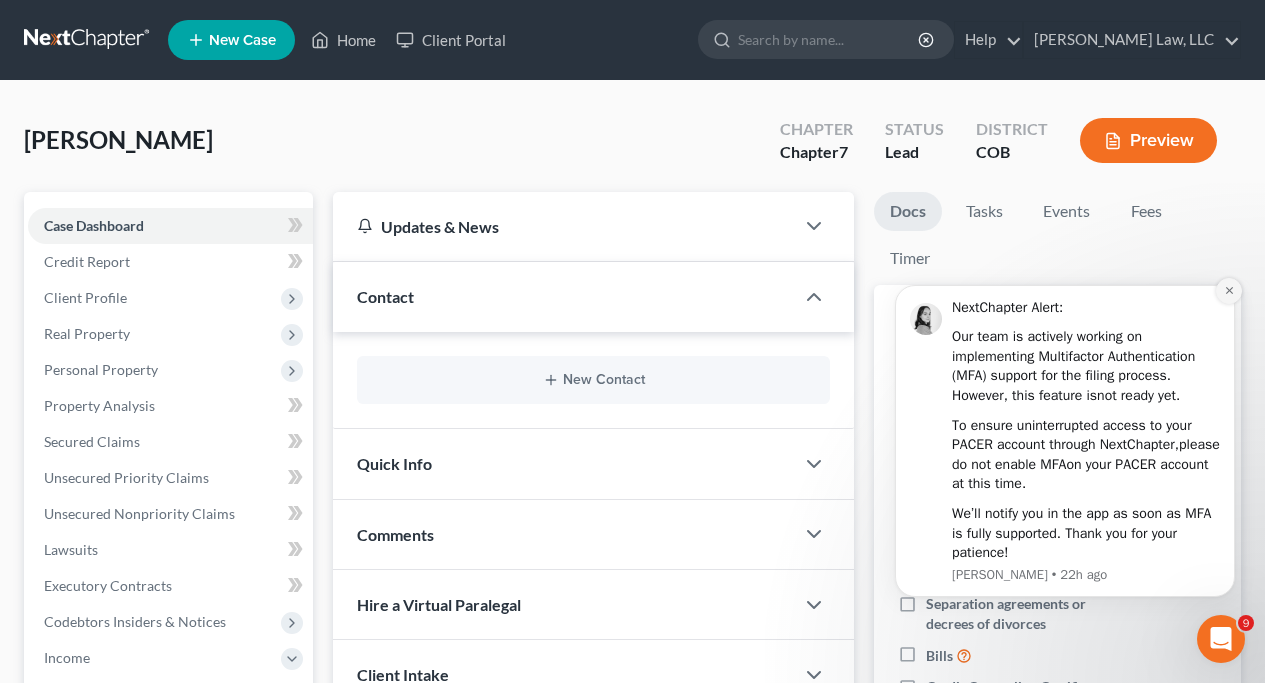 click 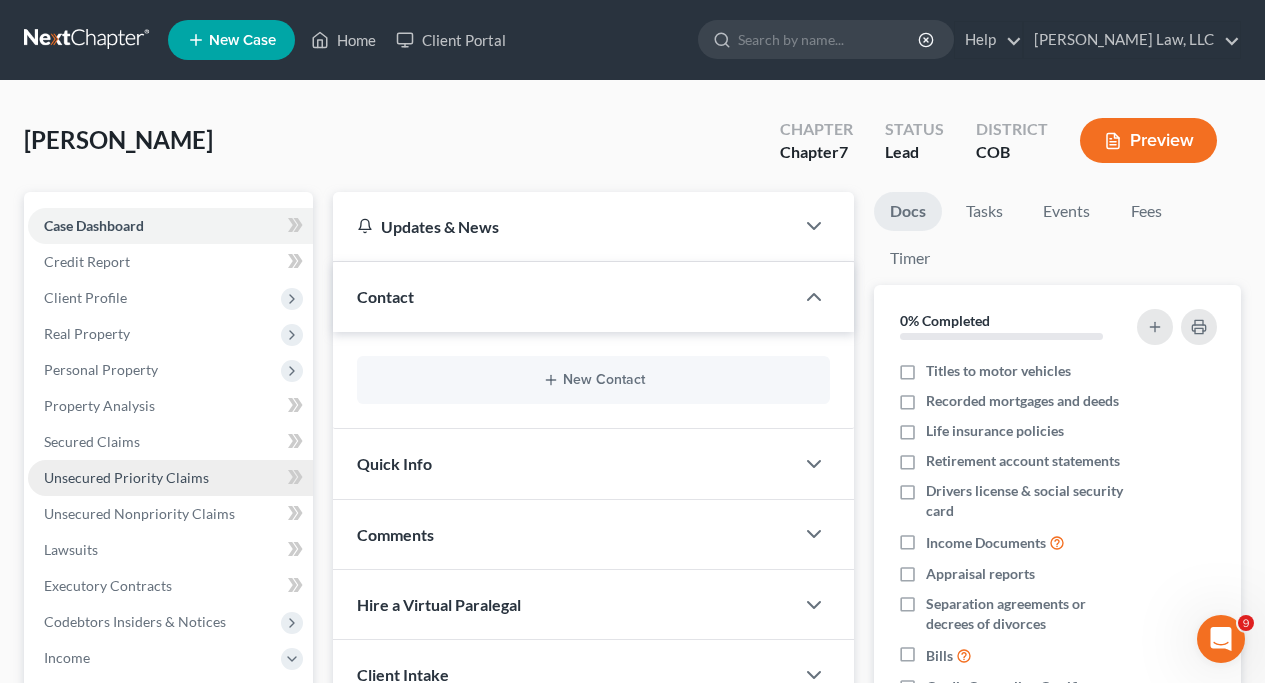 scroll, scrollTop: 158, scrollLeft: 0, axis: vertical 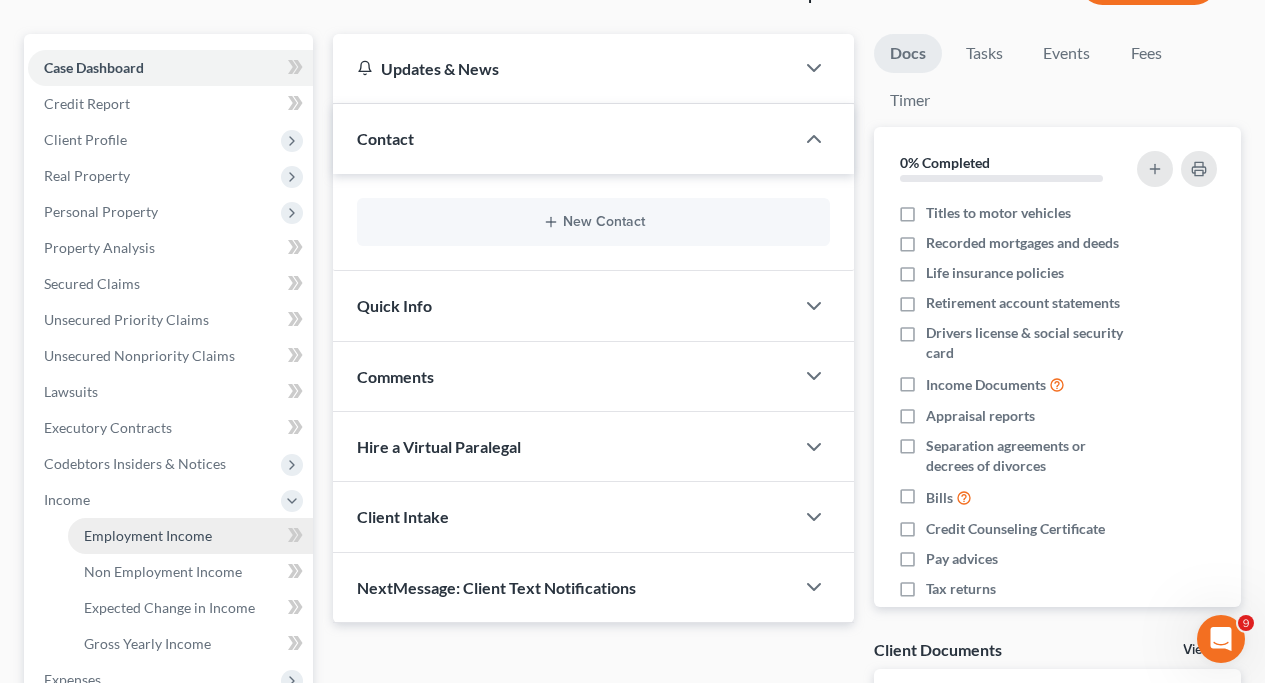 click on "Employment Income" at bounding box center (148, 535) 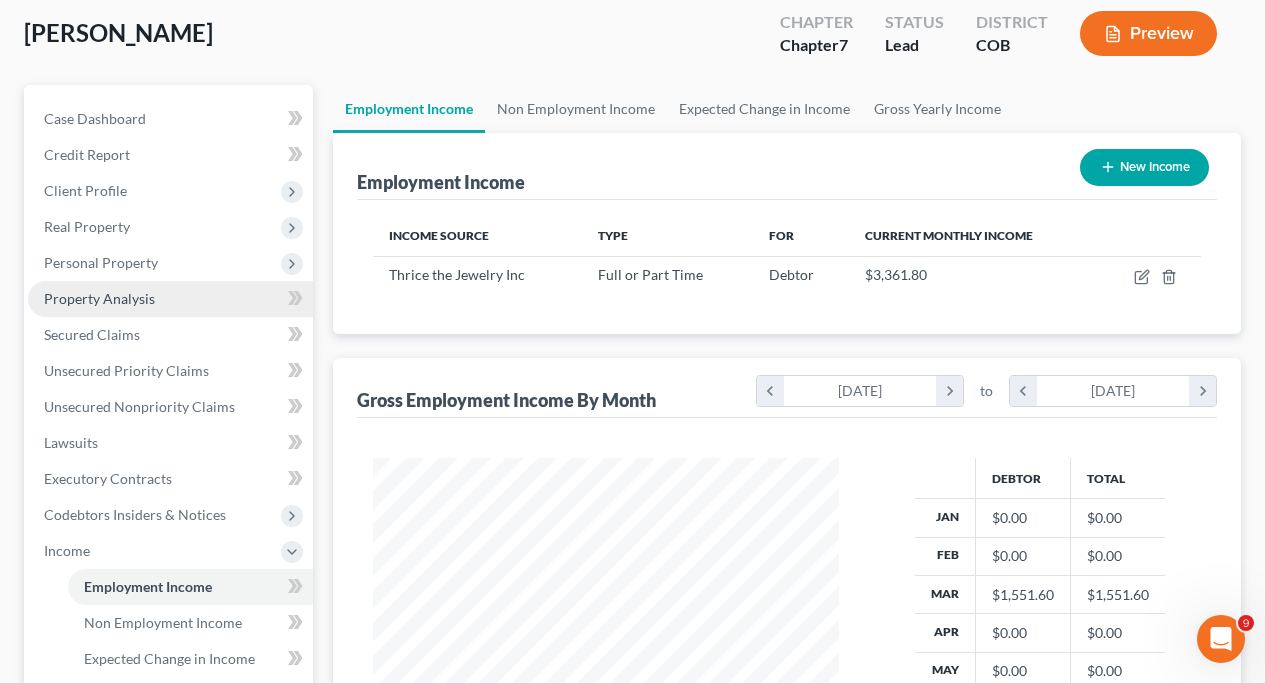 scroll, scrollTop: 0, scrollLeft: 0, axis: both 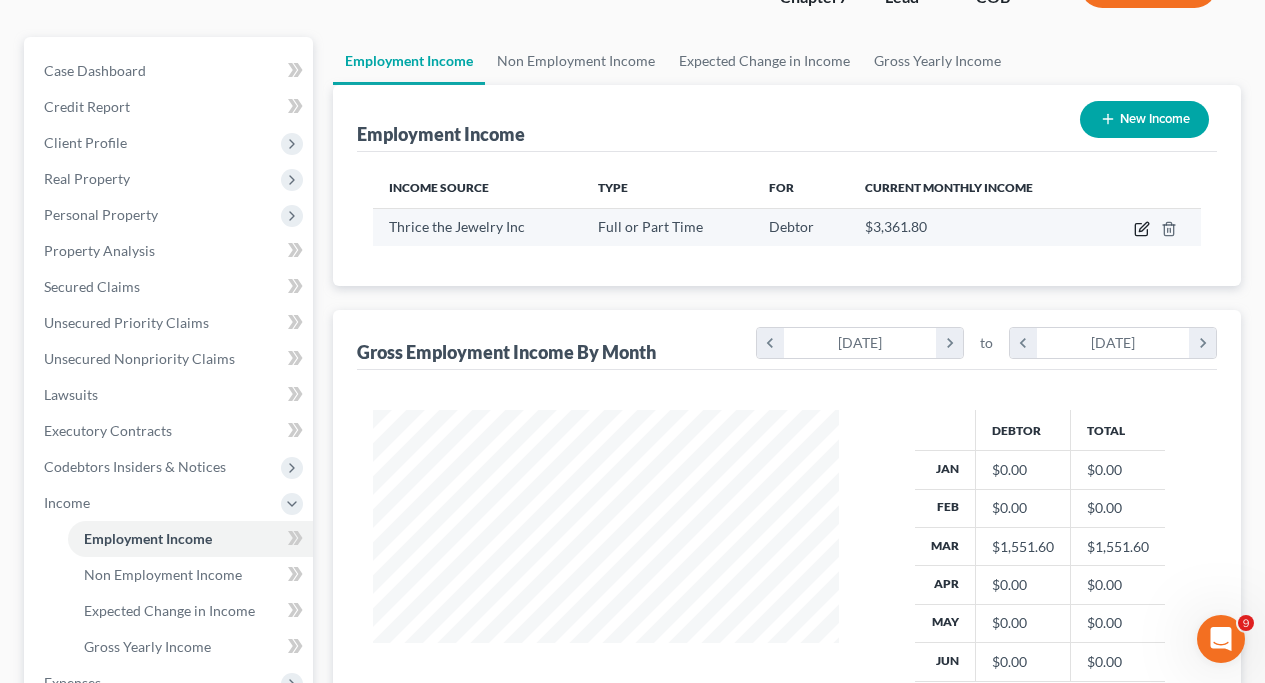 click 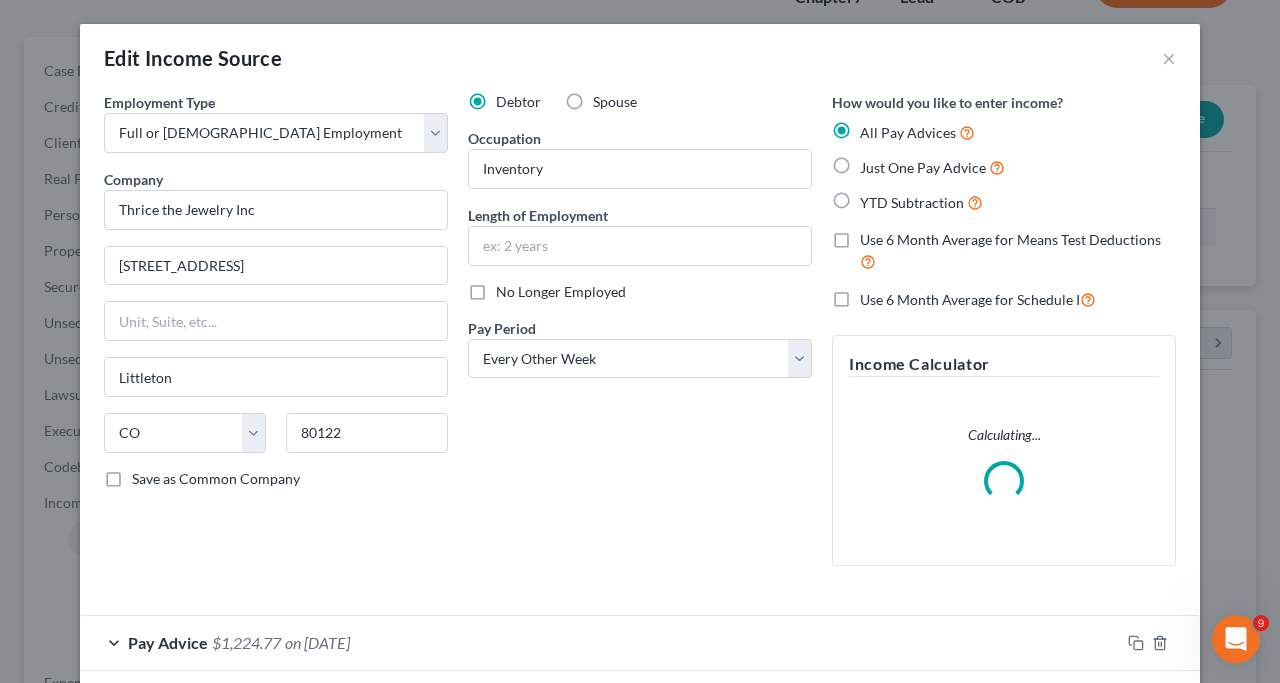 scroll, scrollTop: 999641, scrollLeft: 999487, axis: both 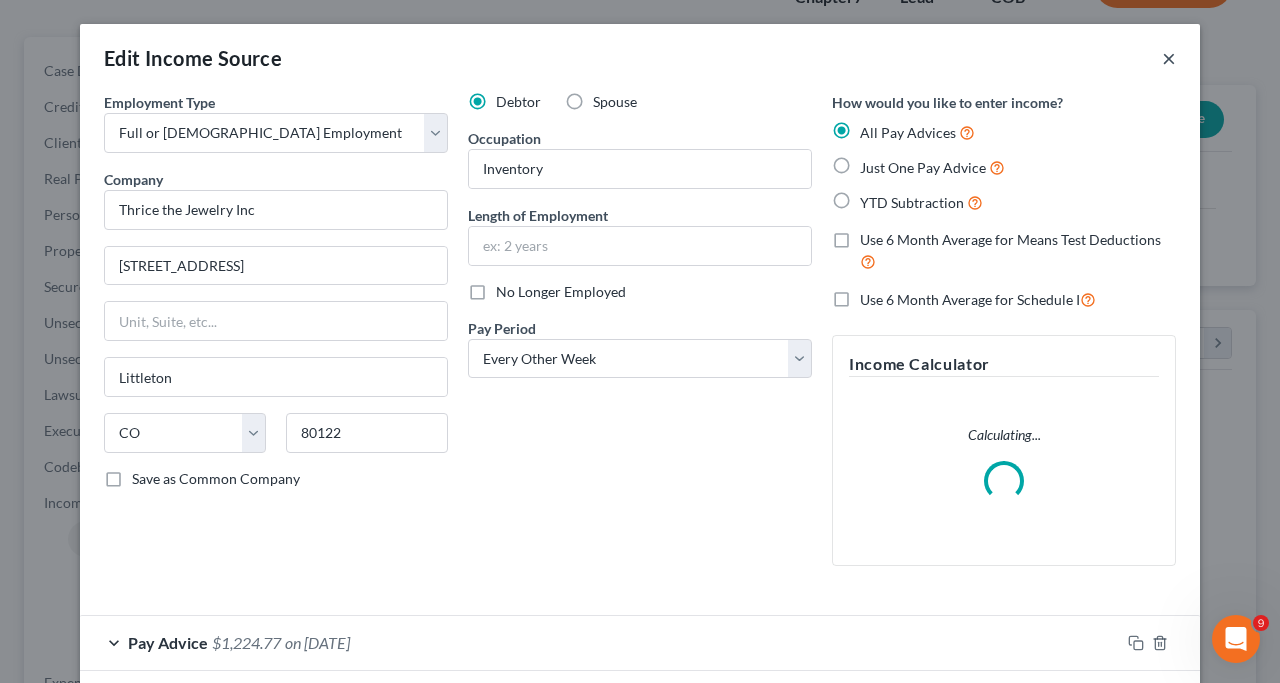 click on "×" at bounding box center [1169, 58] 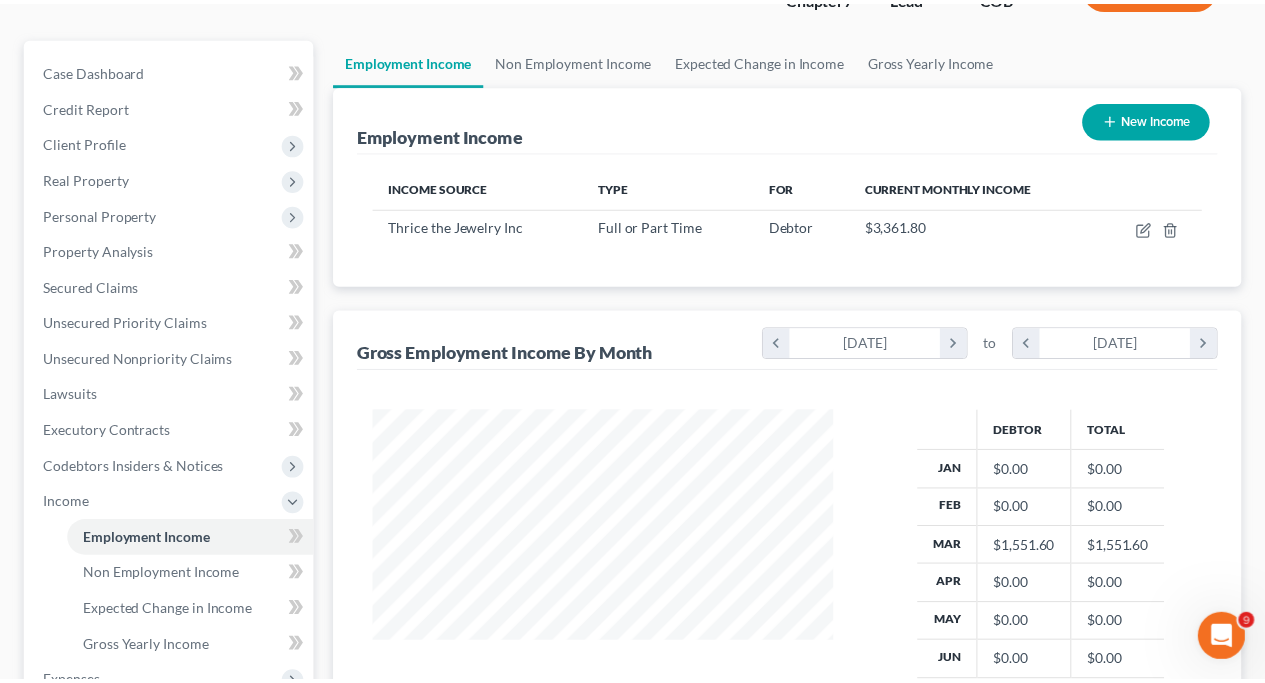 scroll, scrollTop: 358, scrollLeft: 506, axis: both 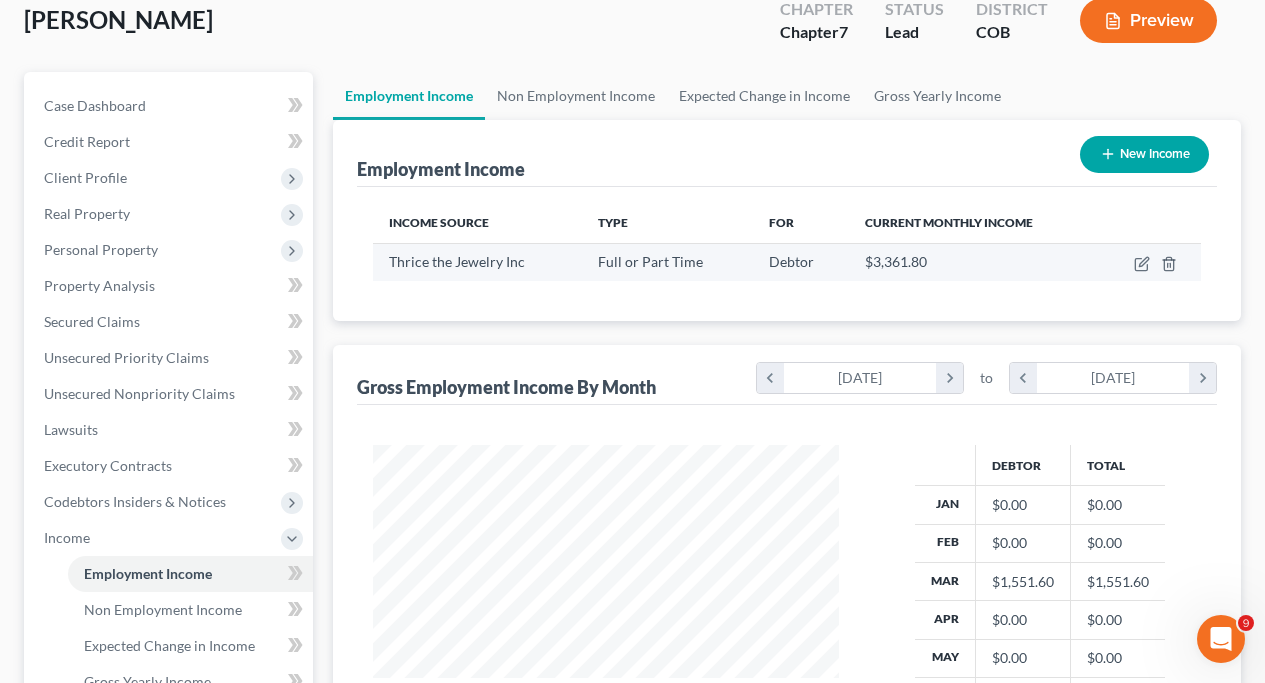 click on "Thrice the Jewelry Inc" at bounding box center [477, 262] 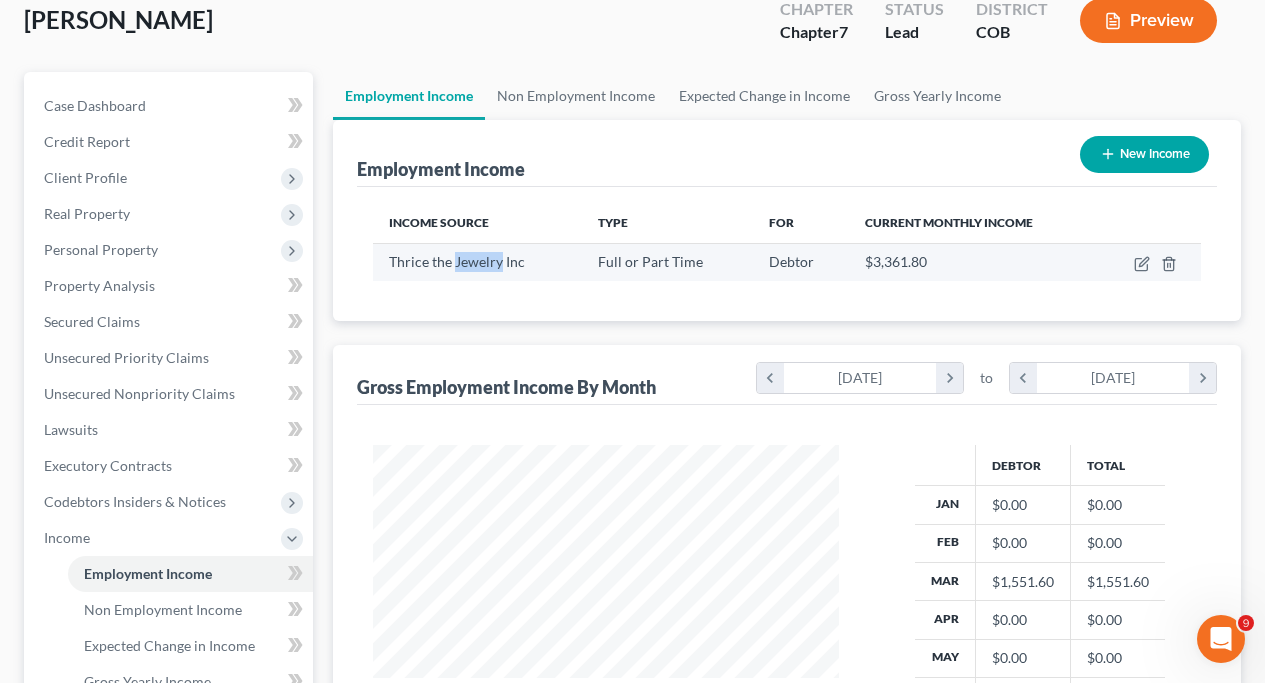 click on "Thrice the Jewelry Inc" at bounding box center (457, 261) 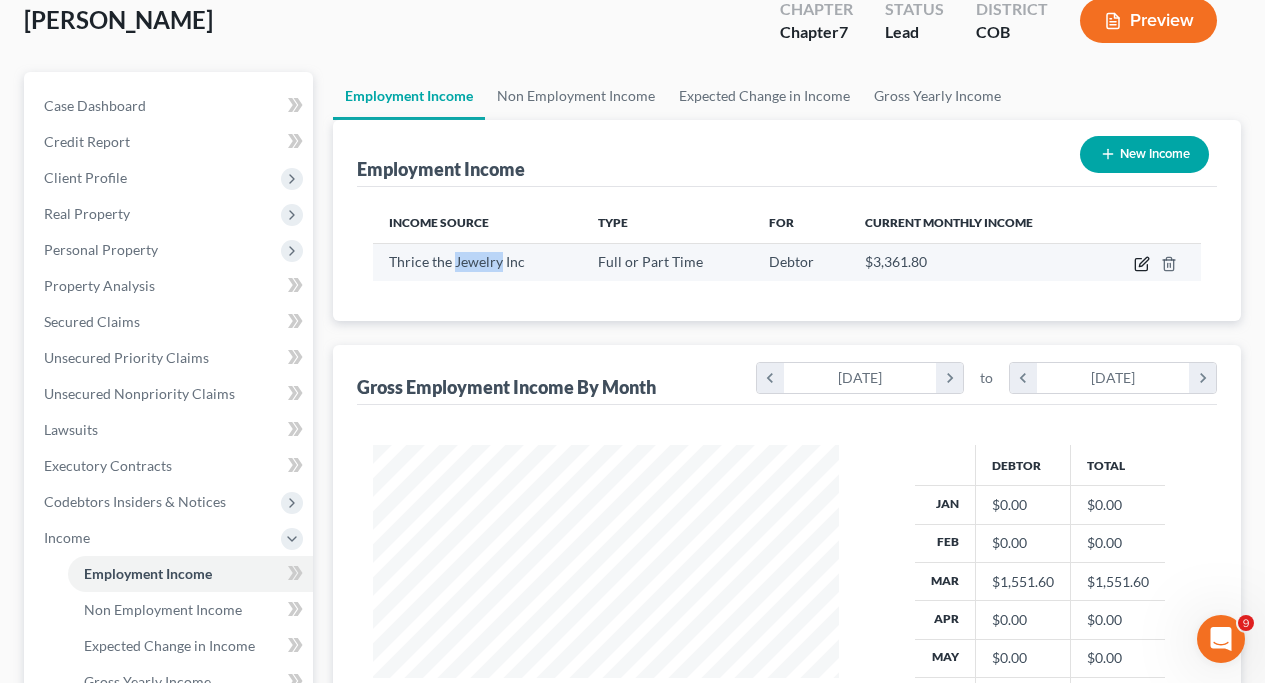 click 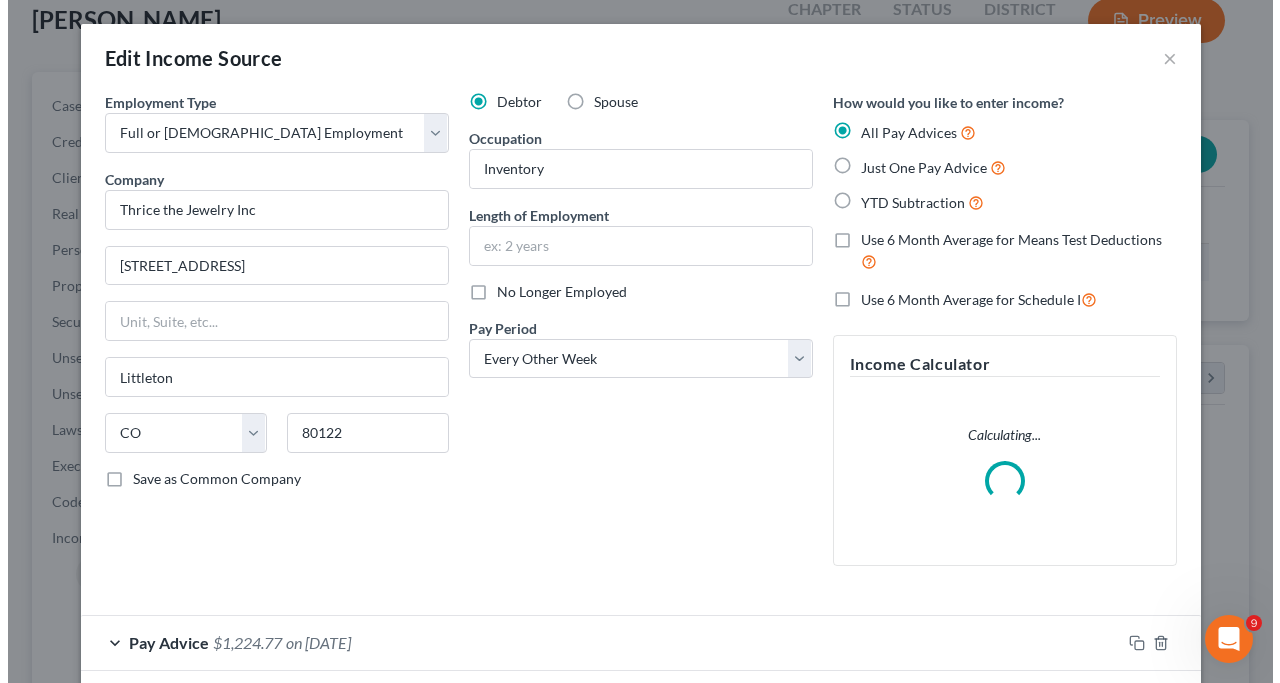 scroll, scrollTop: 999641, scrollLeft: 999487, axis: both 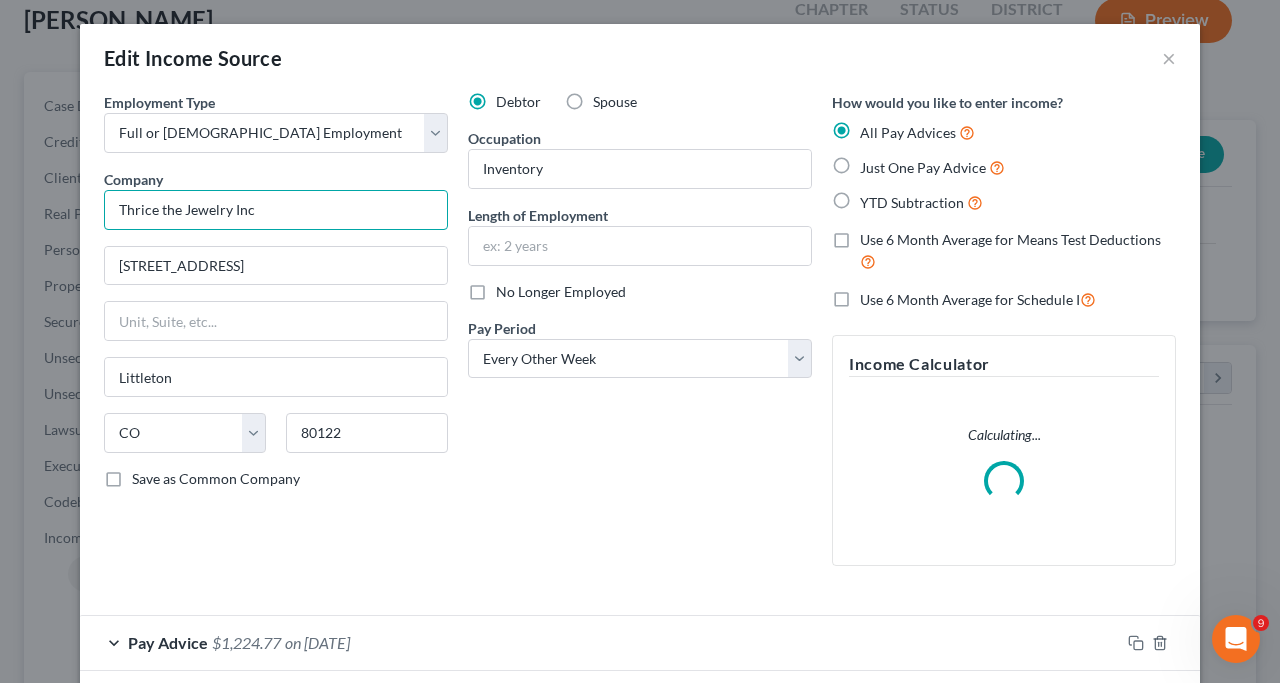 click on "Thrice the Jewelry Inc" at bounding box center [276, 210] 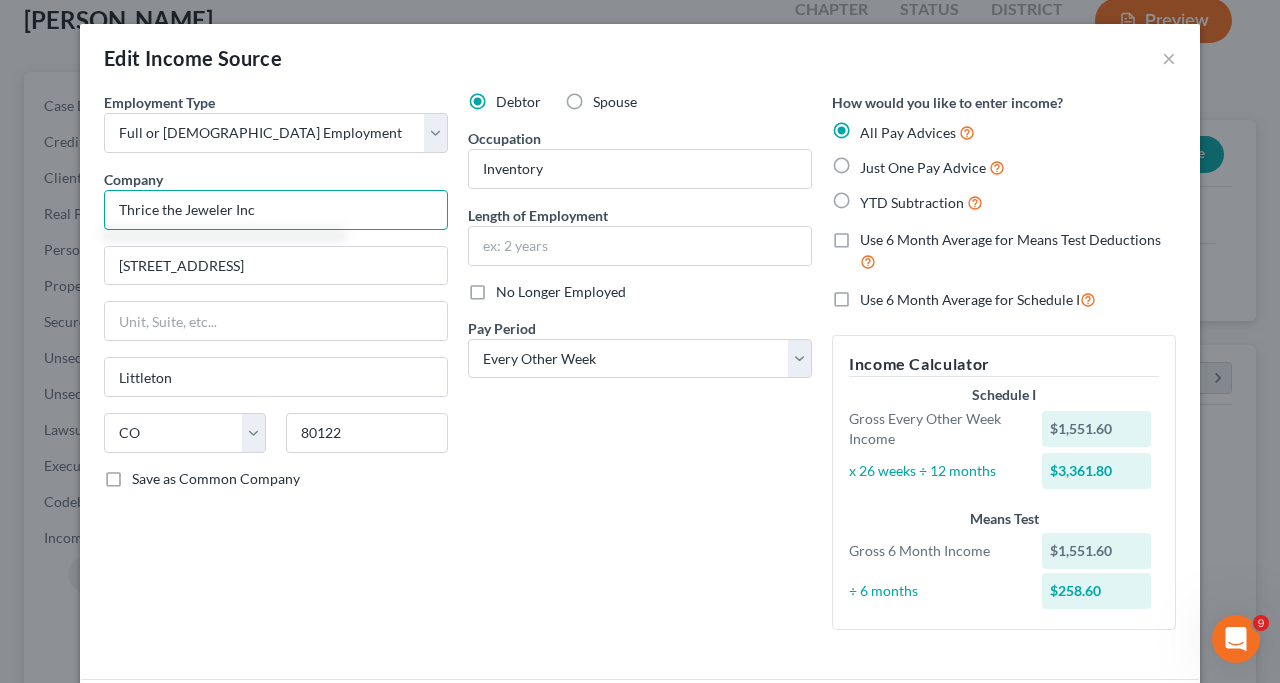 type on "Thrice the Jeweler Inc" 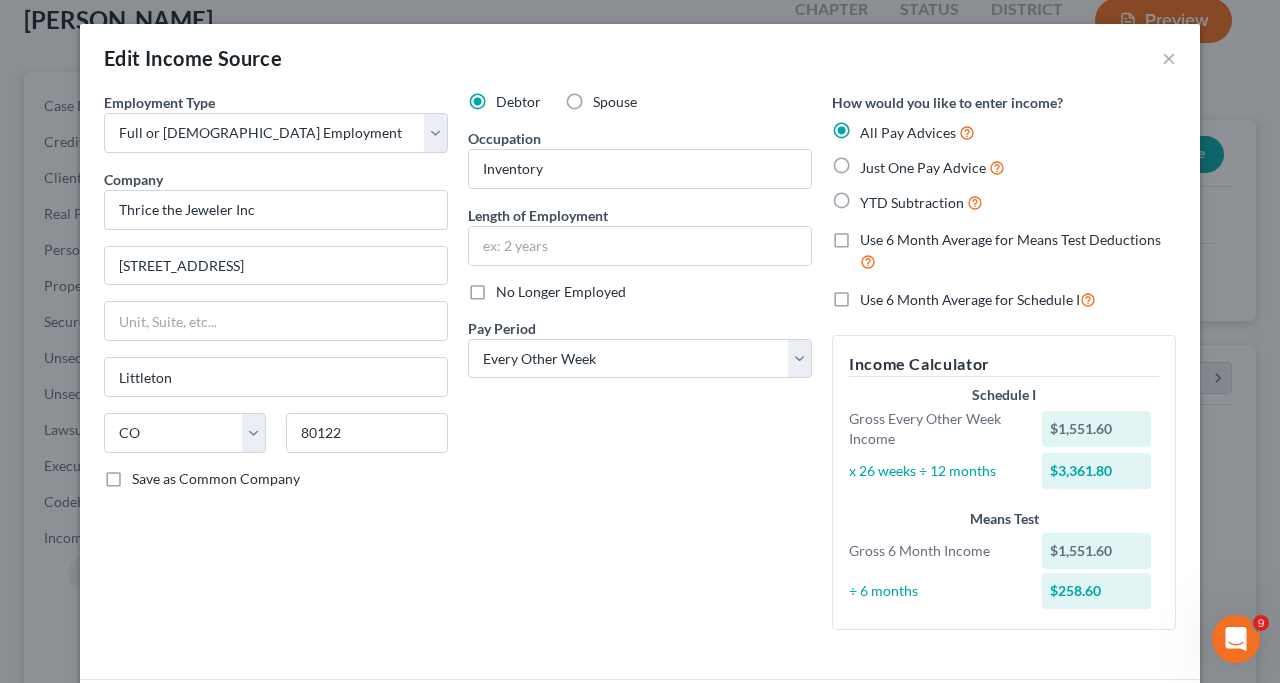 click on "Debtor Spouse Occupation Inventory Length of Employment No Longer Employed
Pay Period
*
Select Monthly Twice Monthly Every Other Week Weekly" at bounding box center [640, 369] 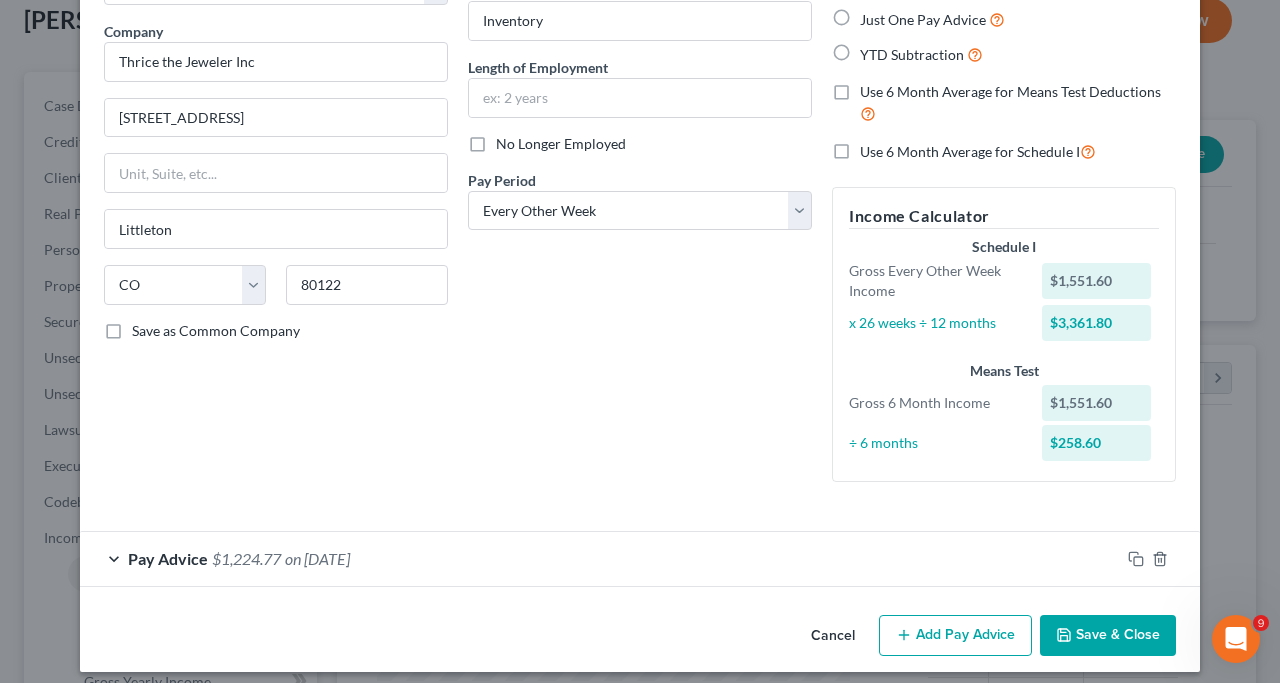 scroll, scrollTop: 161, scrollLeft: 0, axis: vertical 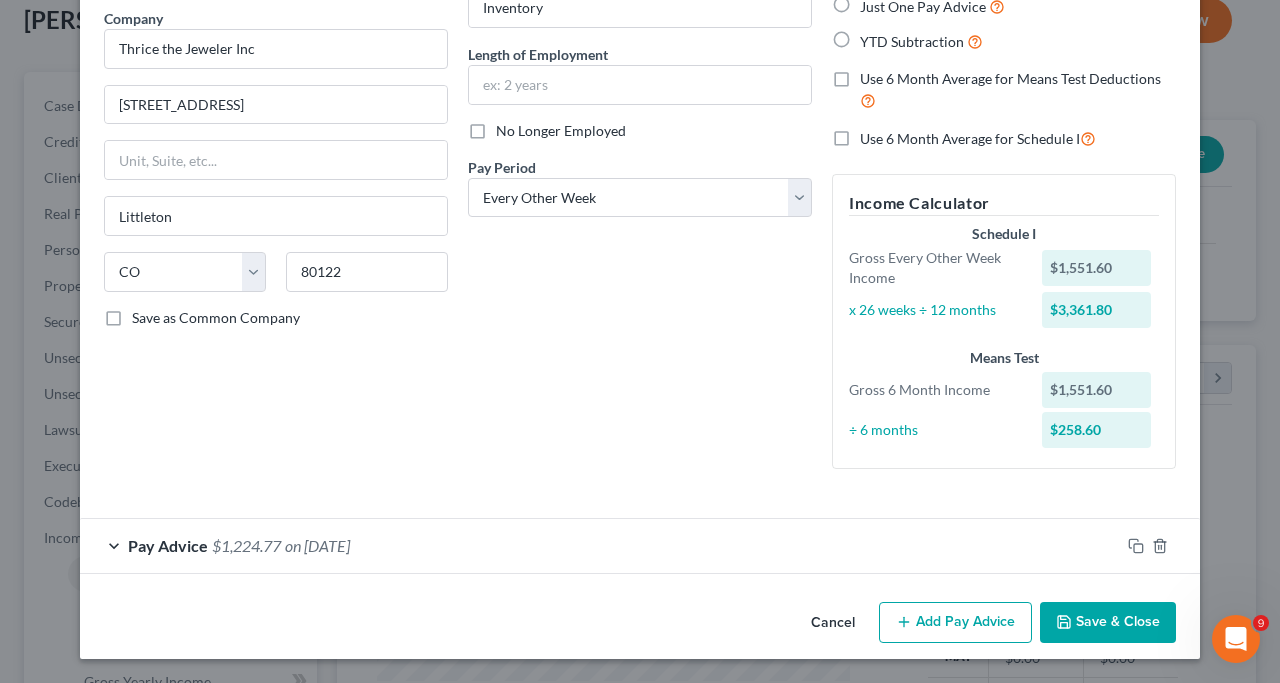 click on "Add Pay Advice" at bounding box center (955, 623) 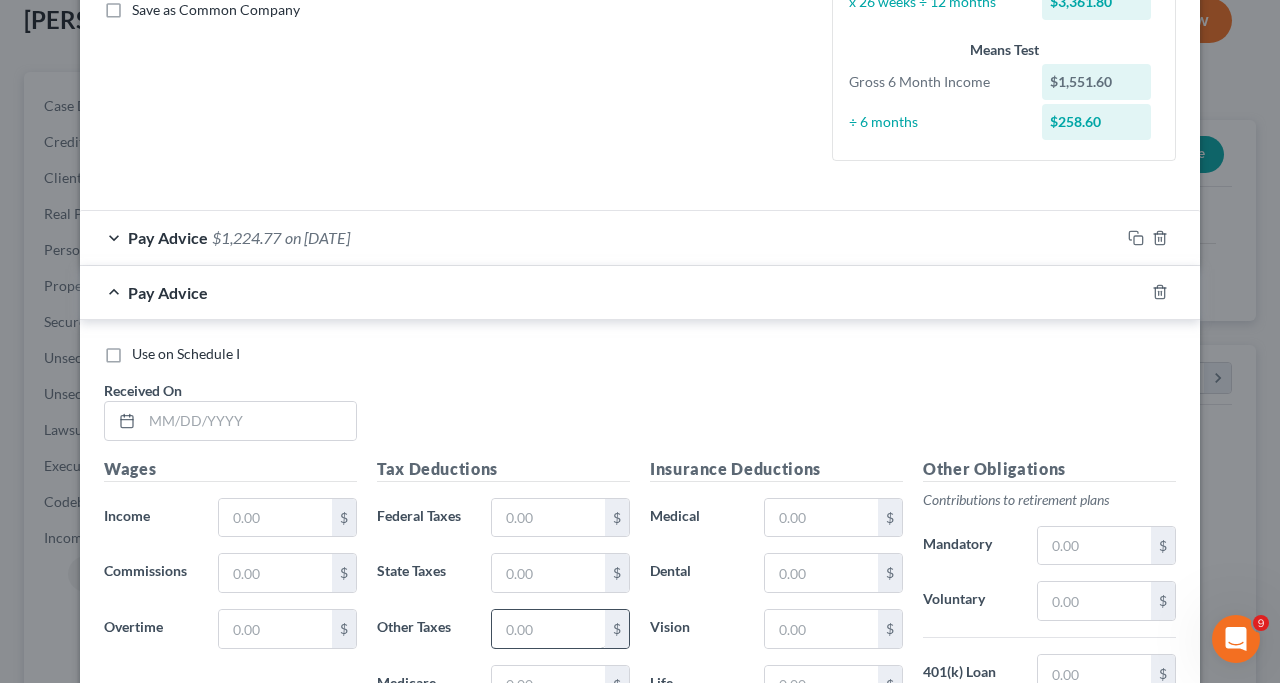 scroll, scrollTop: 575, scrollLeft: 0, axis: vertical 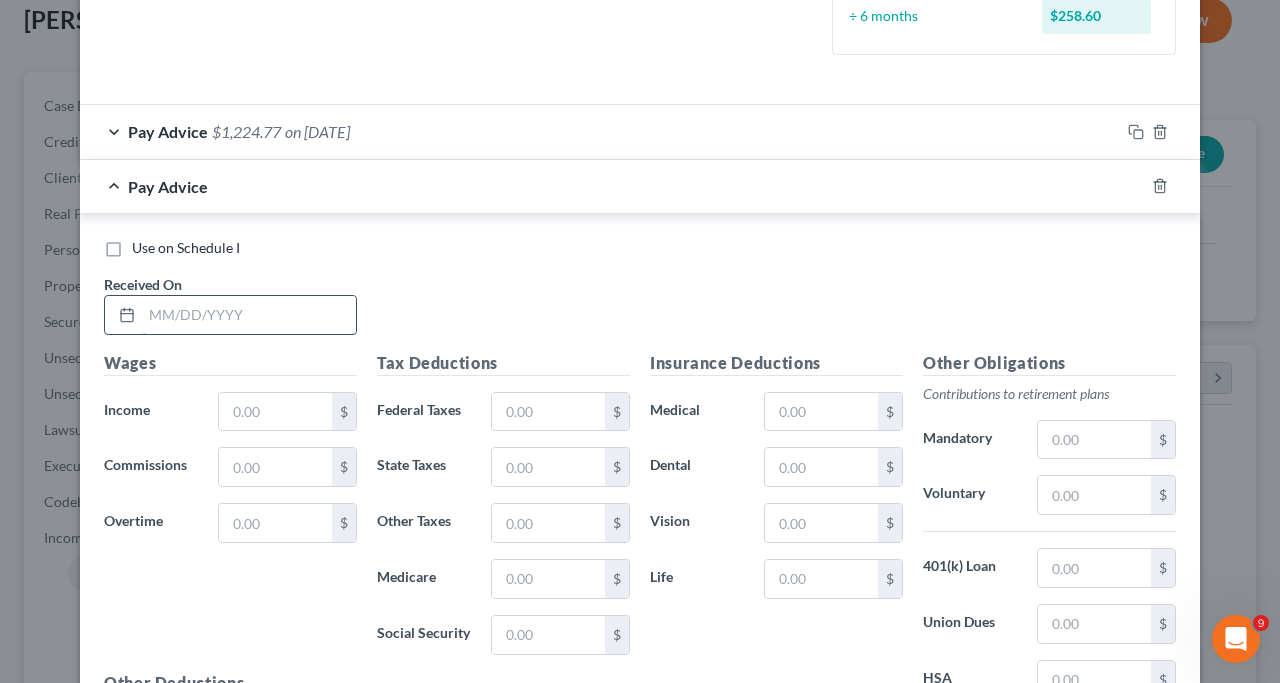 click at bounding box center [249, 315] 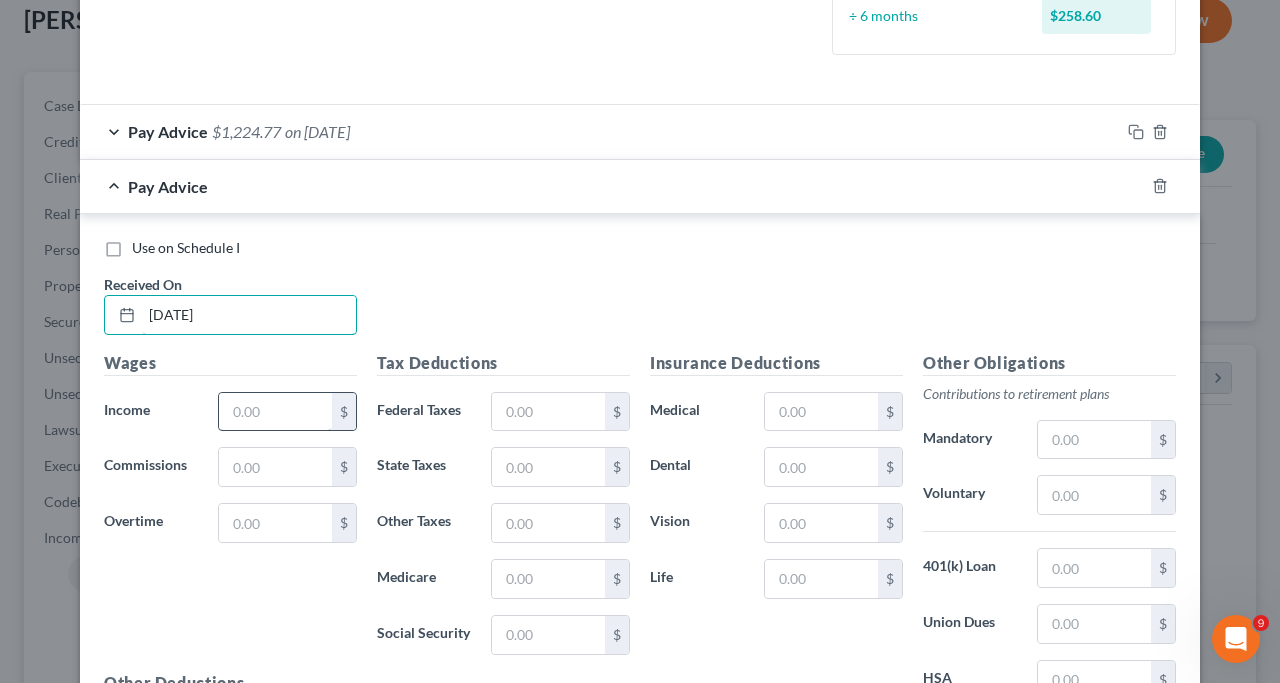 type on "6-18-25" 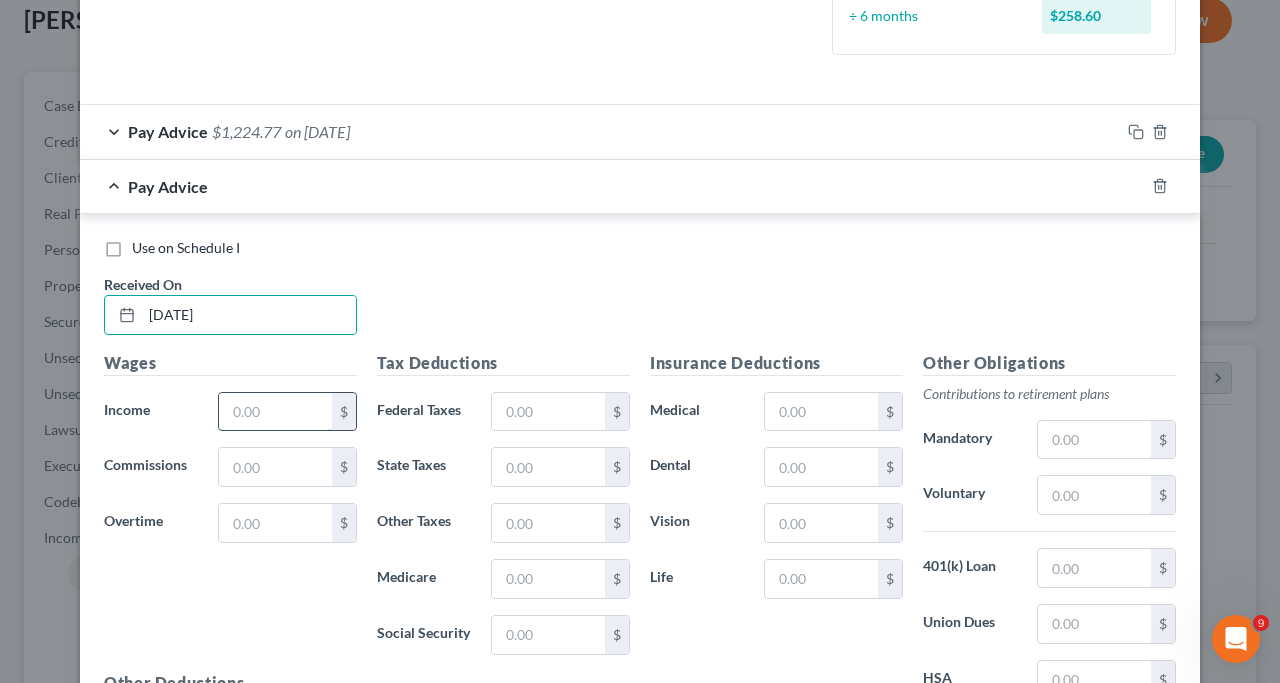 click at bounding box center (275, 412) 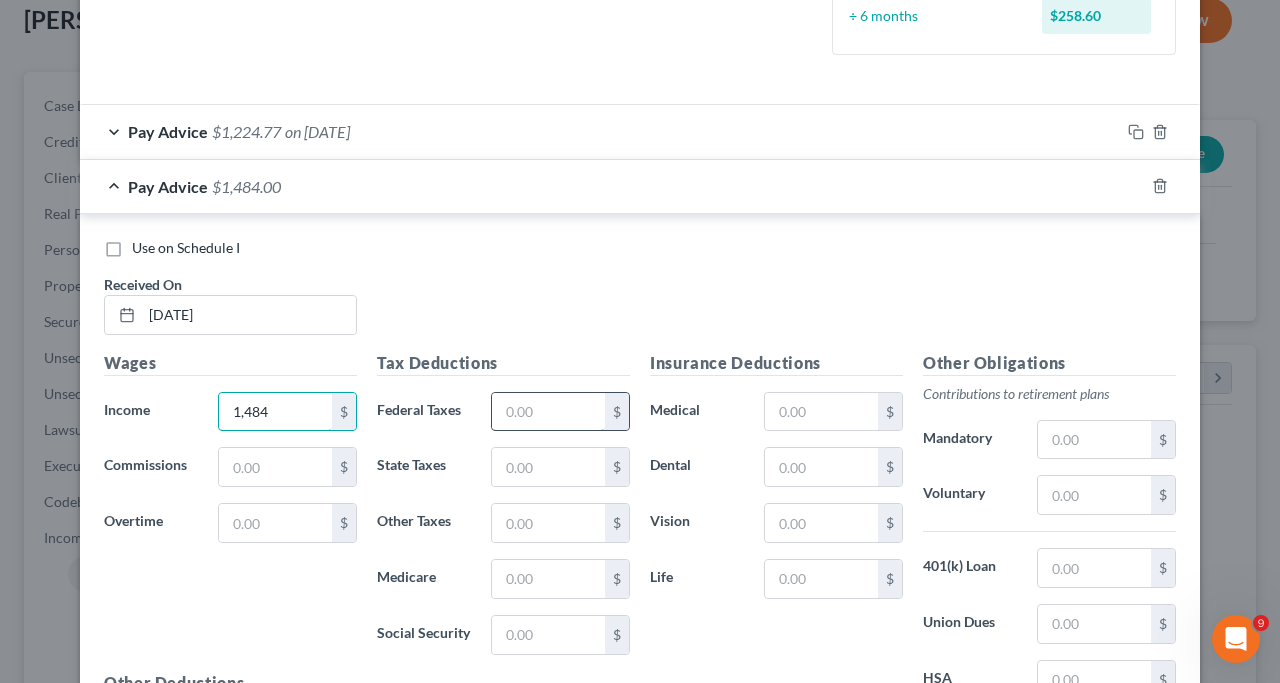 type on "1,484" 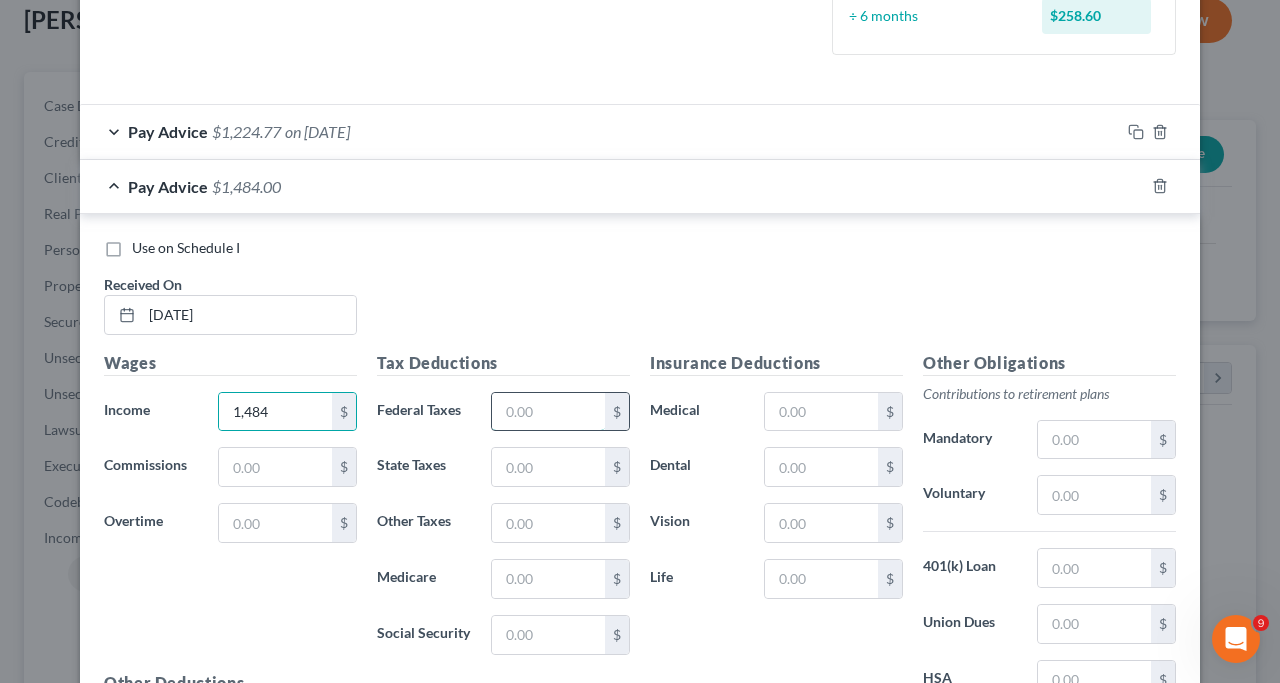 click at bounding box center (548, 412) 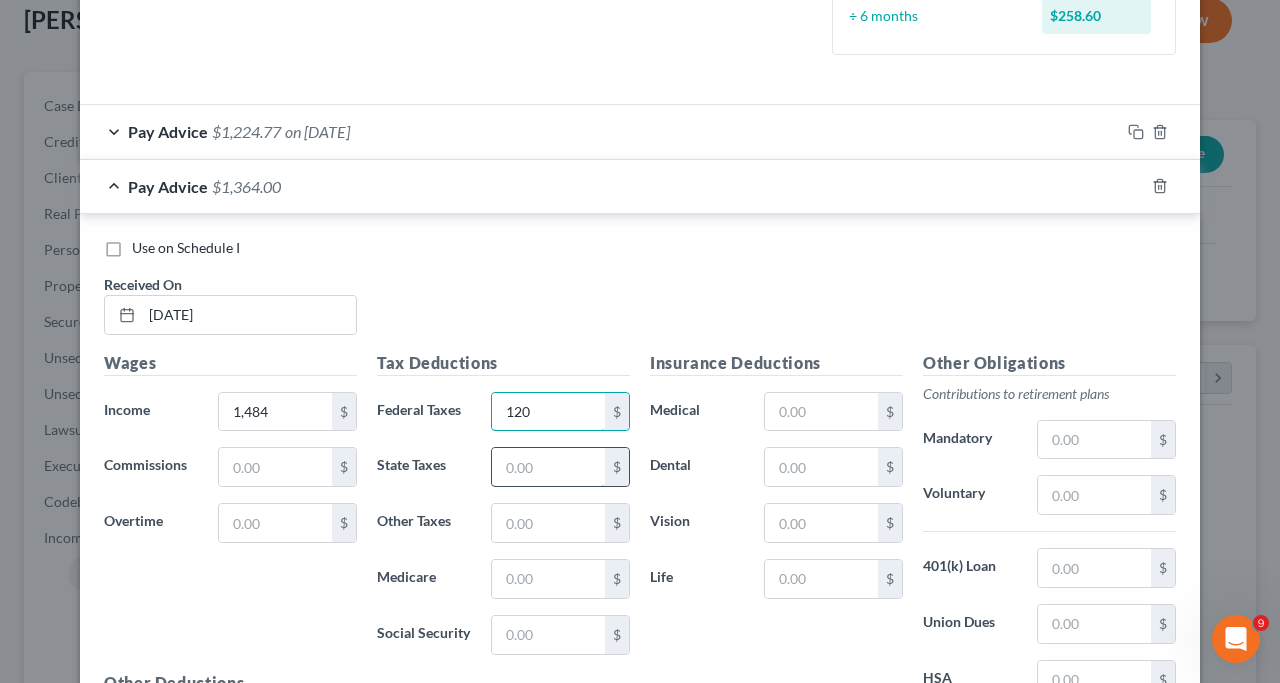 type on "120" 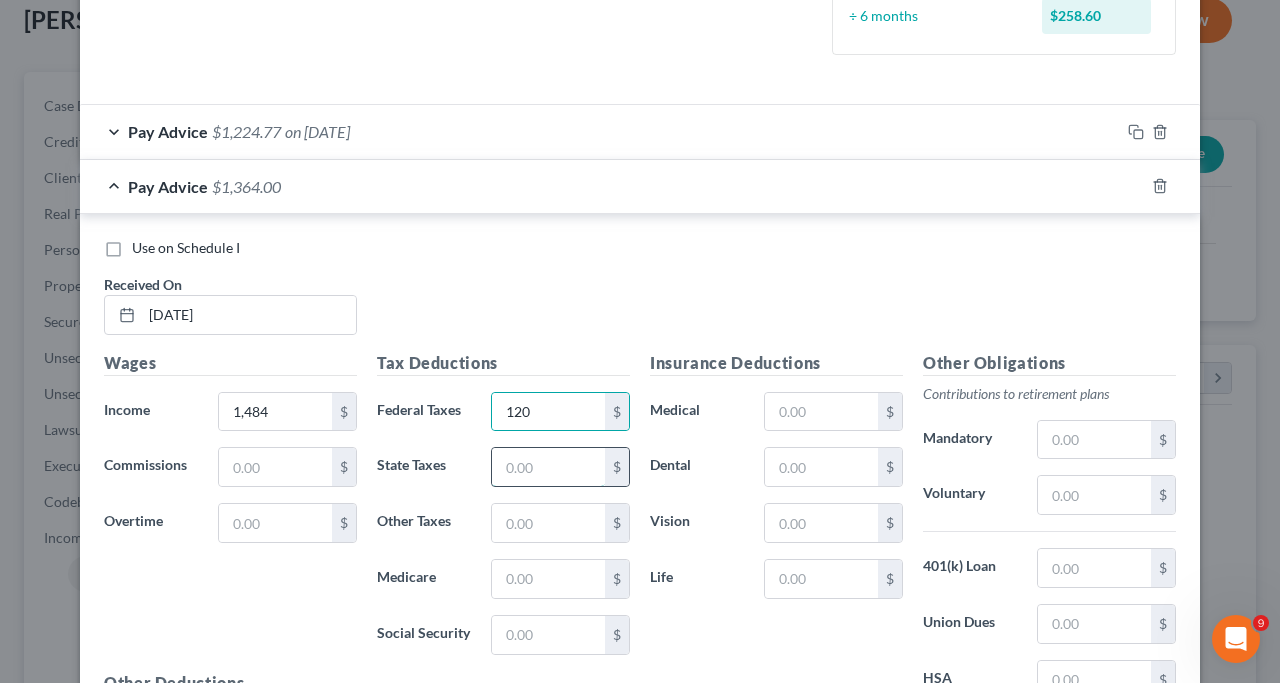 click at bounding box center [548, 467] 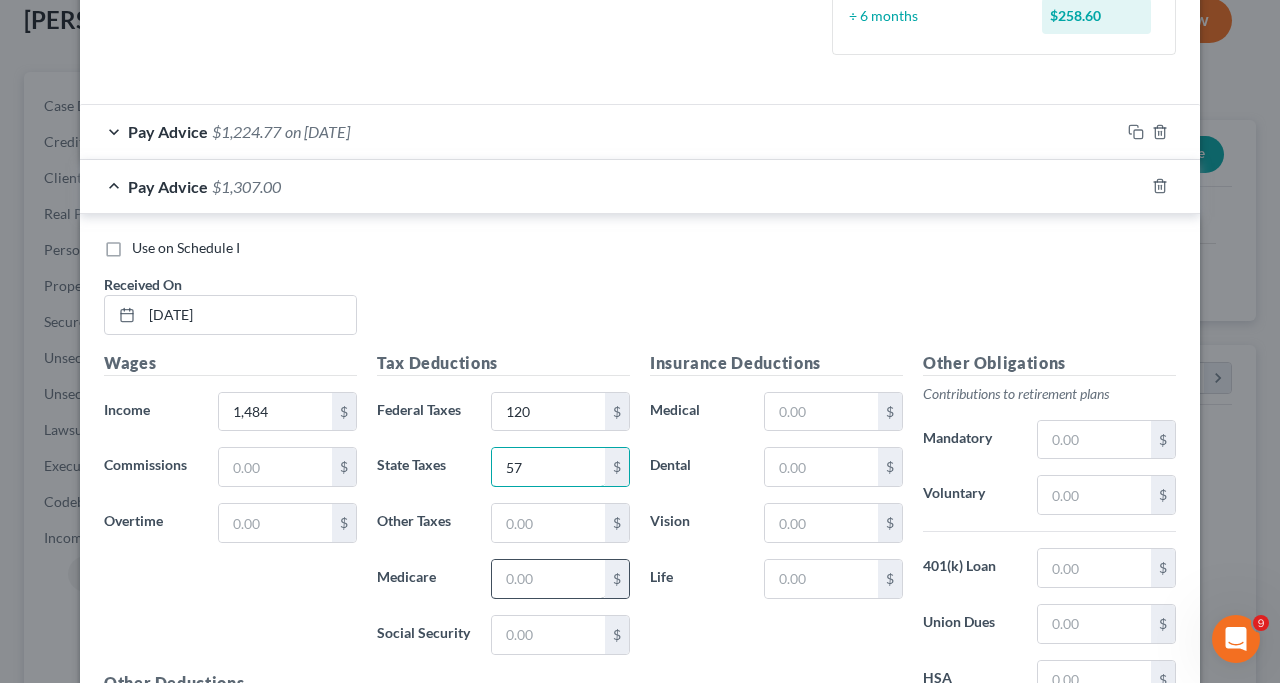 type on "57" 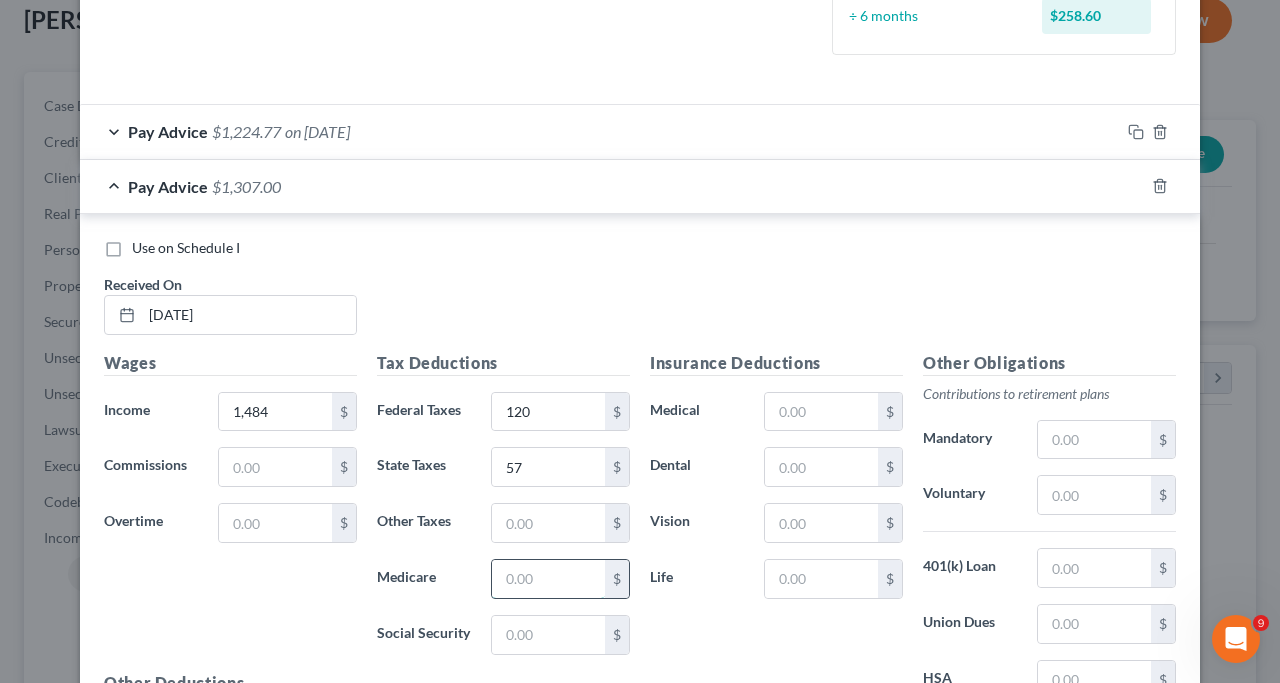 click at bounding box center (548, 579) 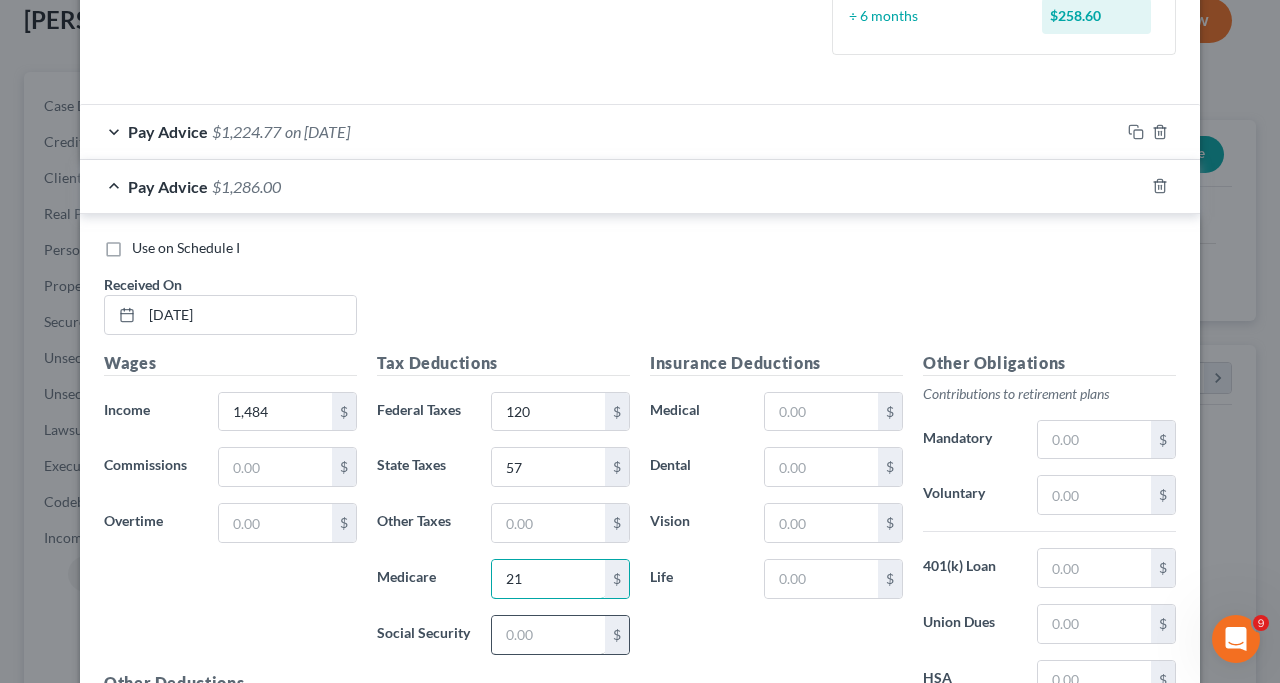 type on "21" 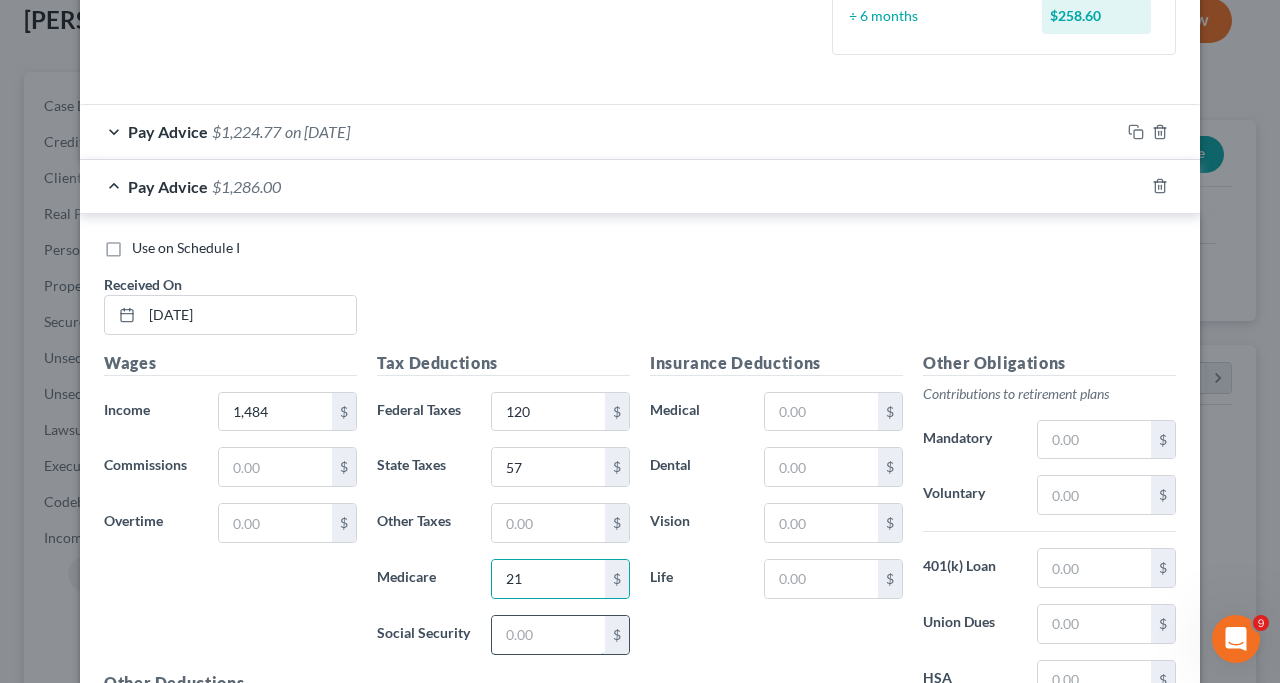 click at bounding box center [548, 635] 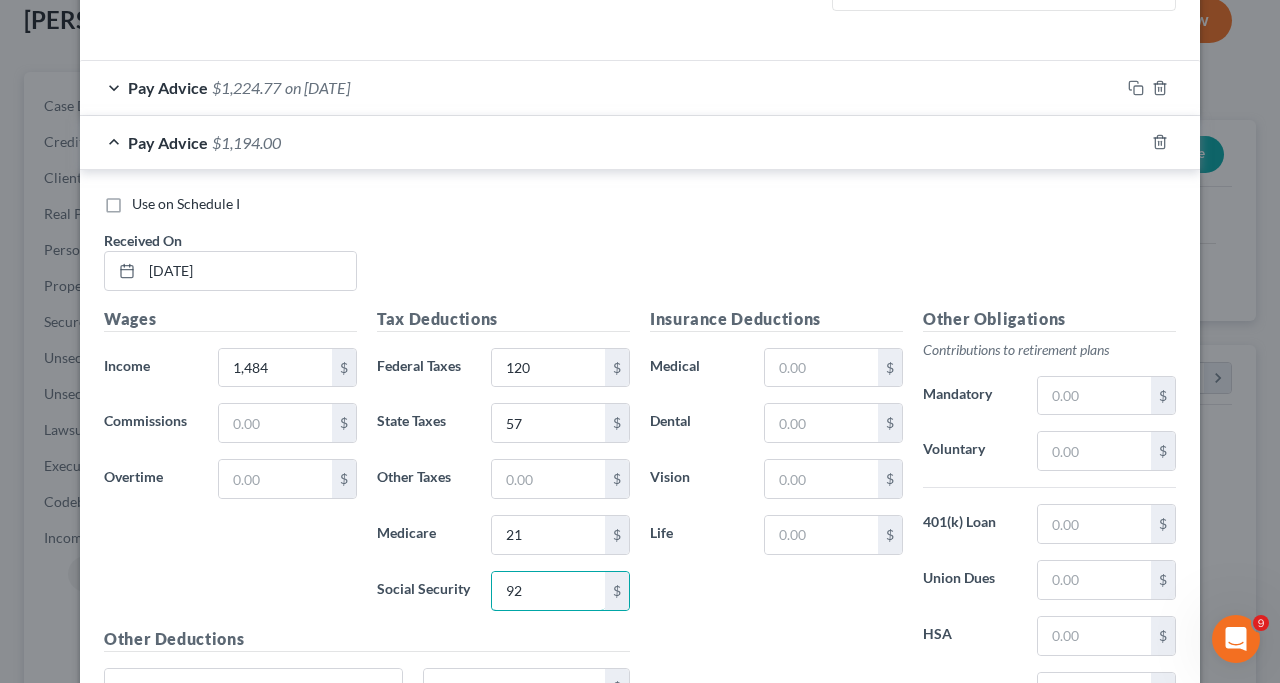 scroll, scrollTop: 671, scrollLeft: 0, axis: vertical 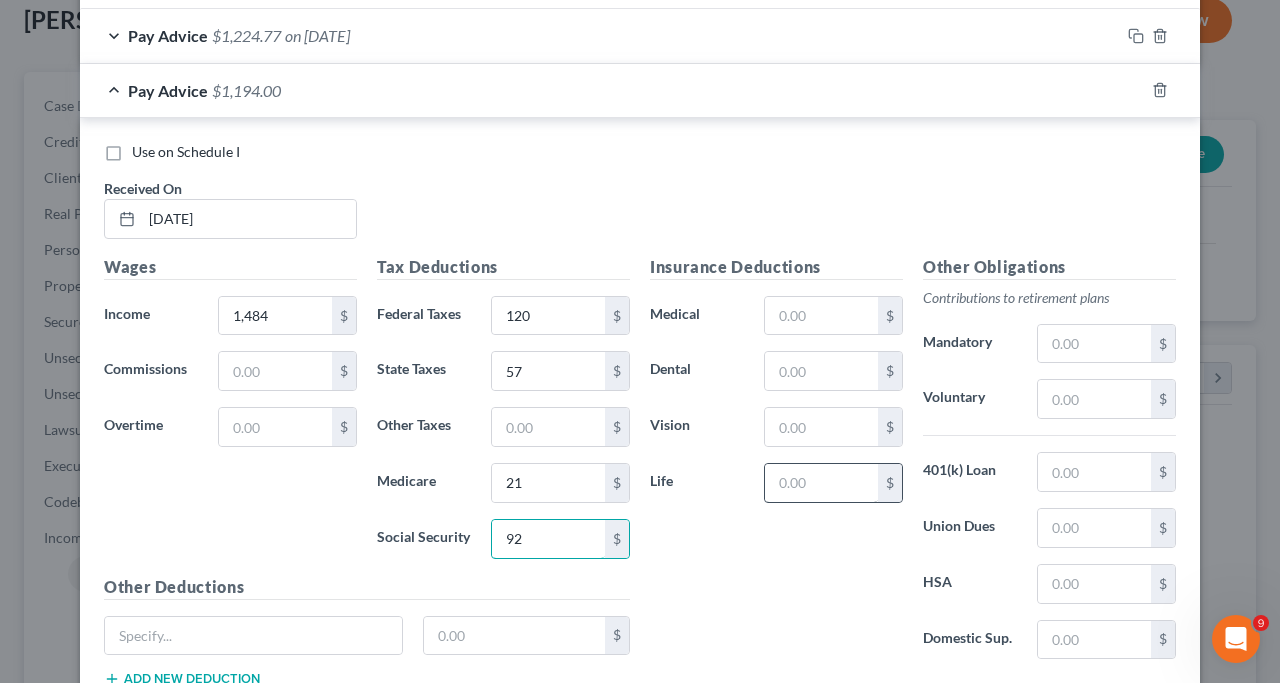 type on "92" 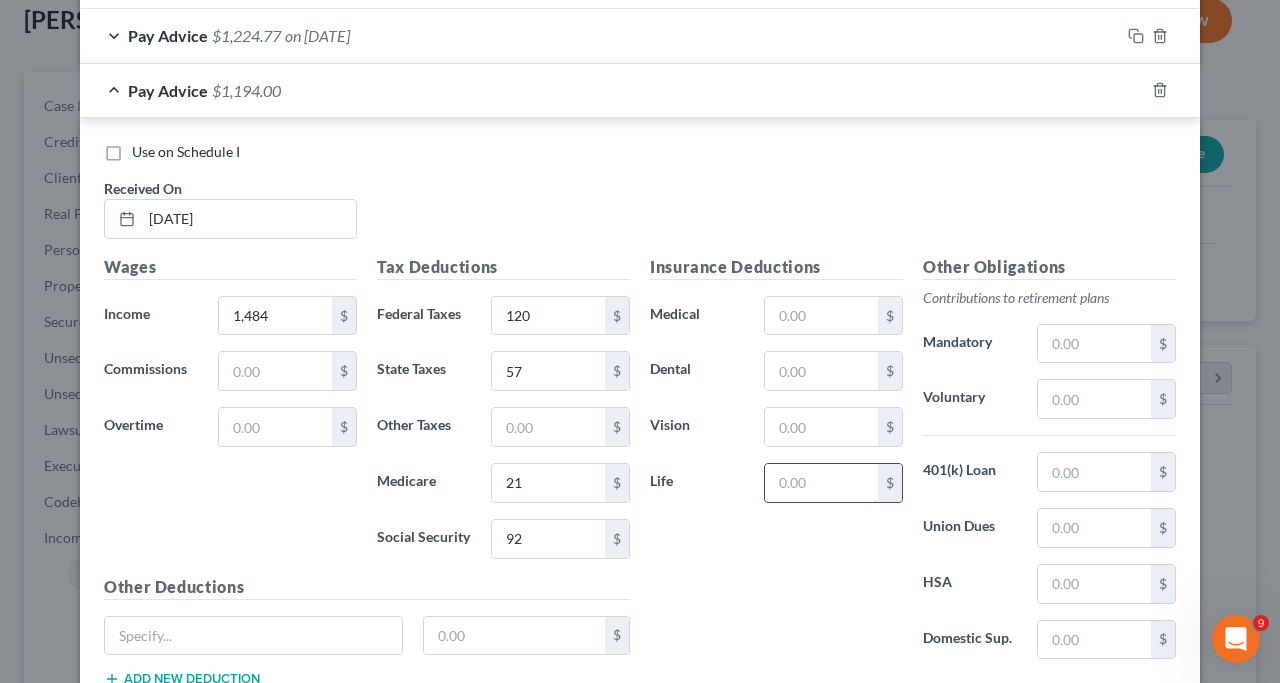 click at bounding box center [821, 483] 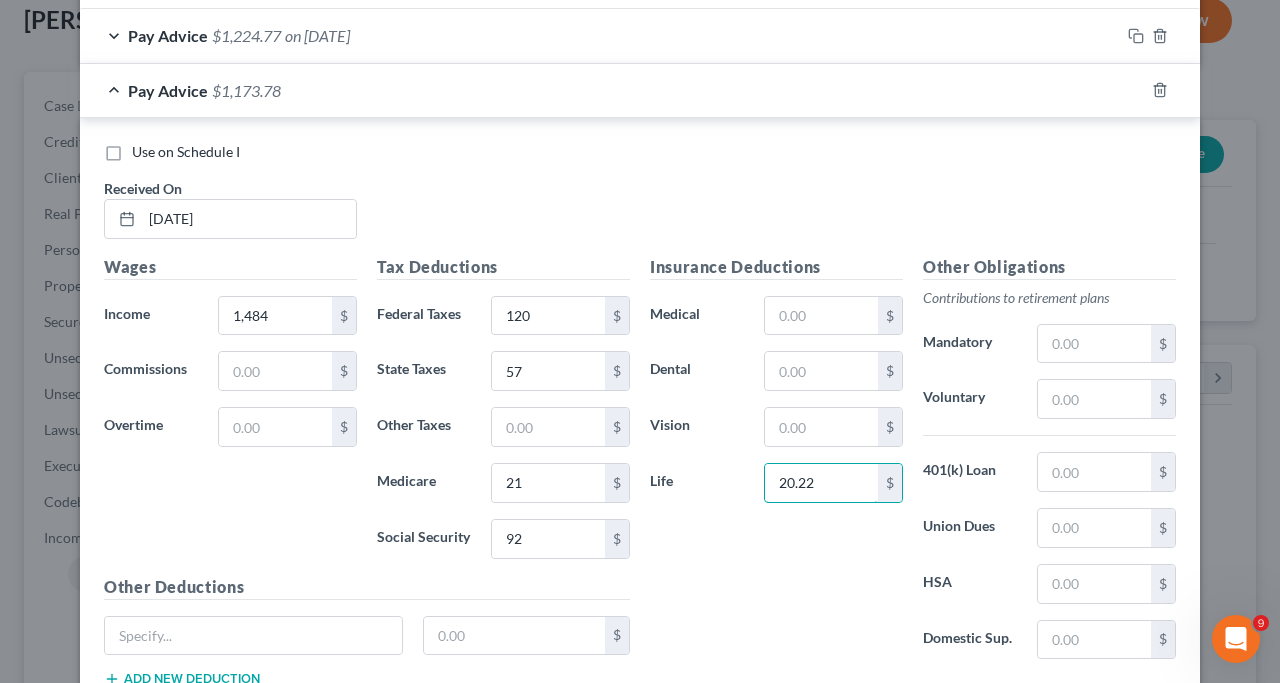 type on "20.22" 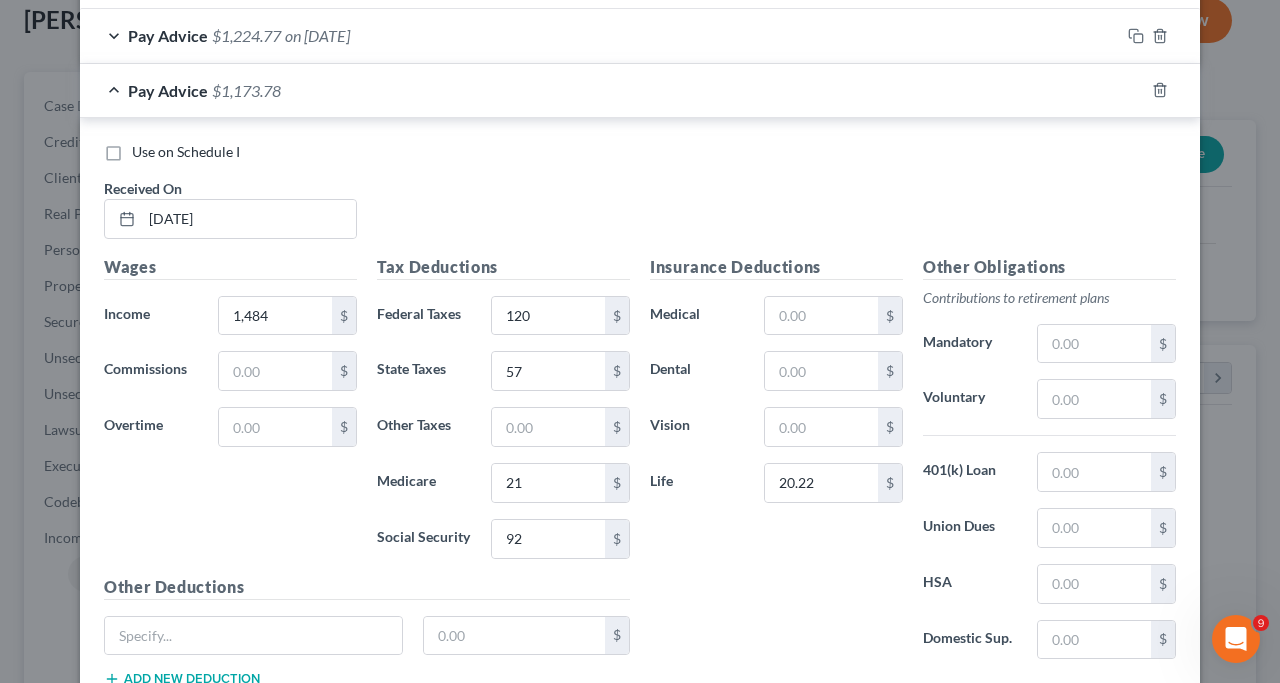 click on "Insurance Deductions Medical $ Dental $ Vision $ Life 20.22 $" at bounding box center (776, 465) 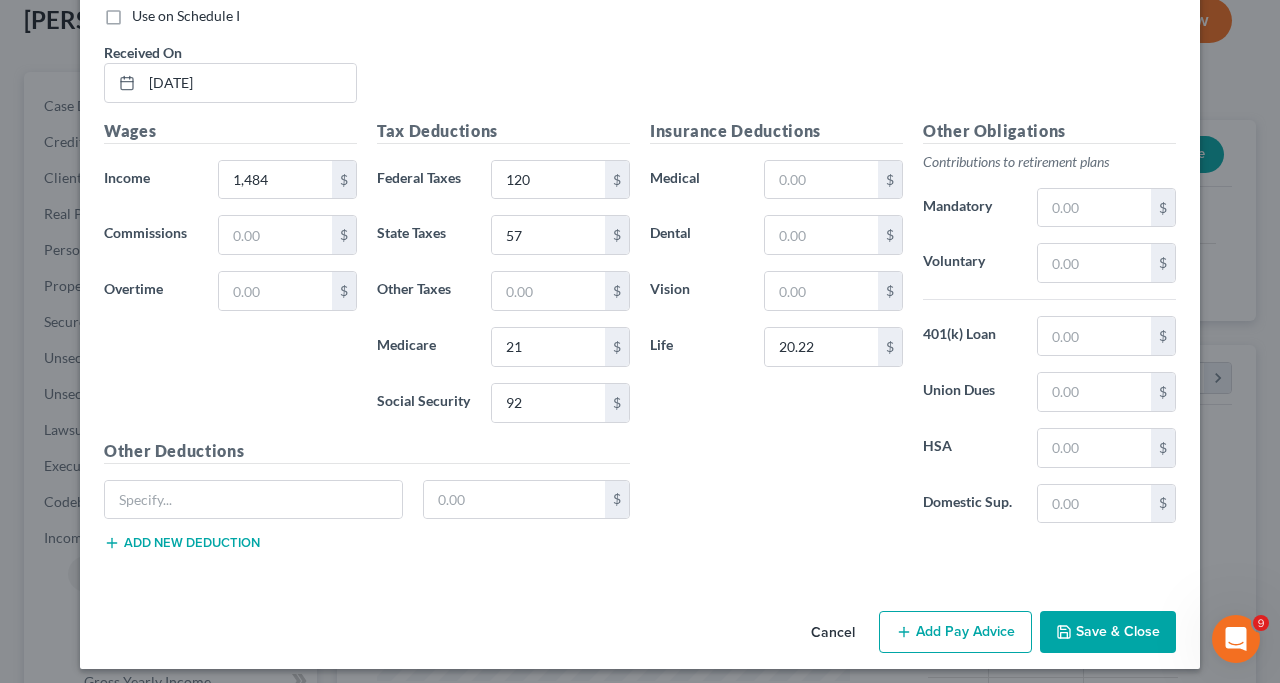 scroll, scrollTop: 817, scrollLeft: 0, axis: vertical 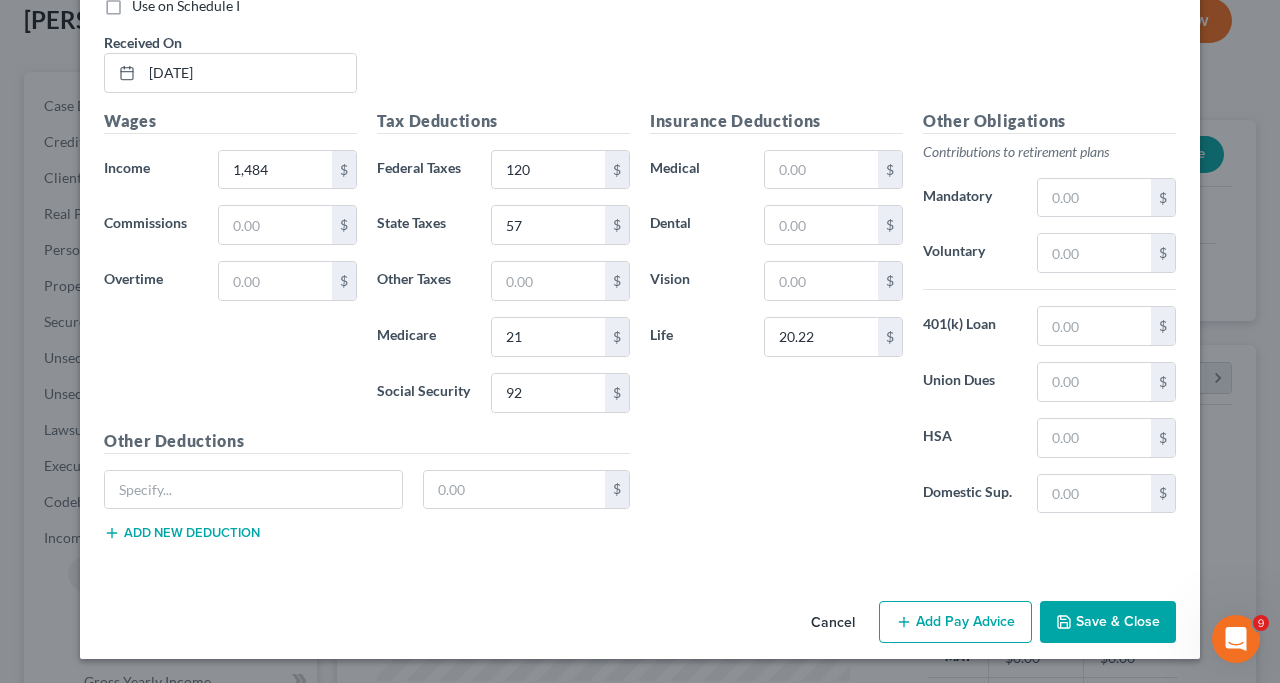 click on "Add Pay Advice" at bounding box center [955, 622] 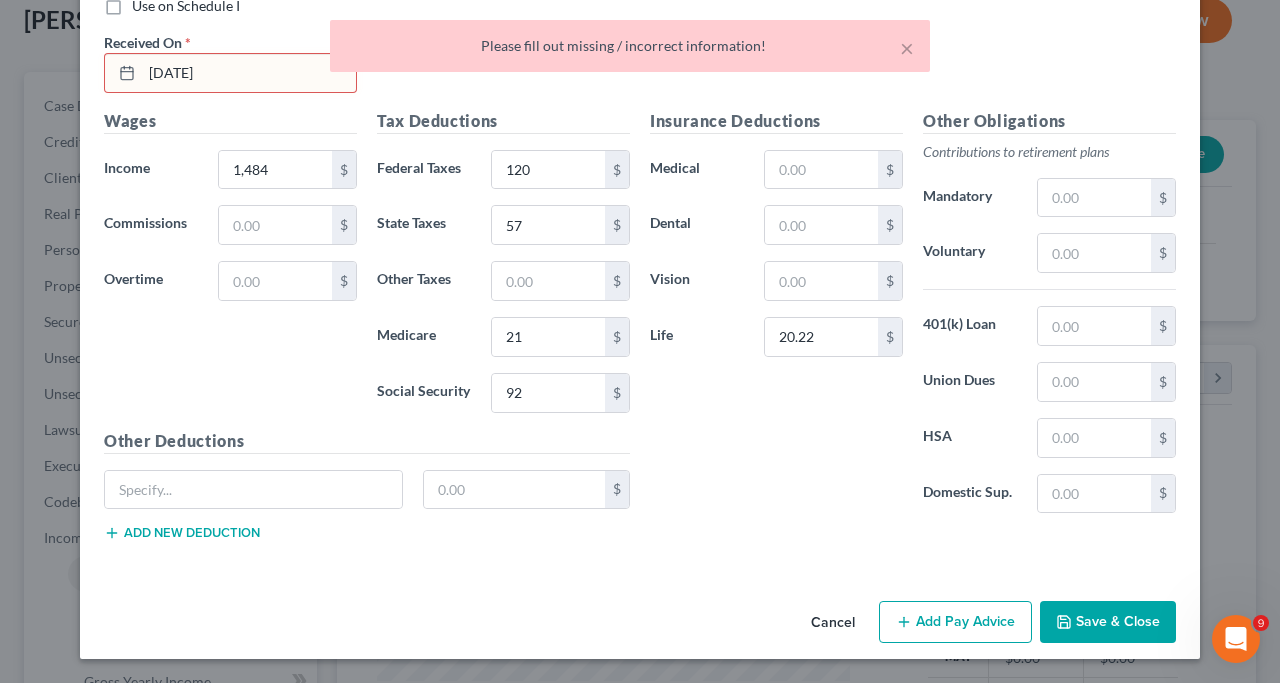 drag, startPoint x: 206, startPoint y: 78, endPoint x: 89, endPoint y: 76, distance: 117.01709 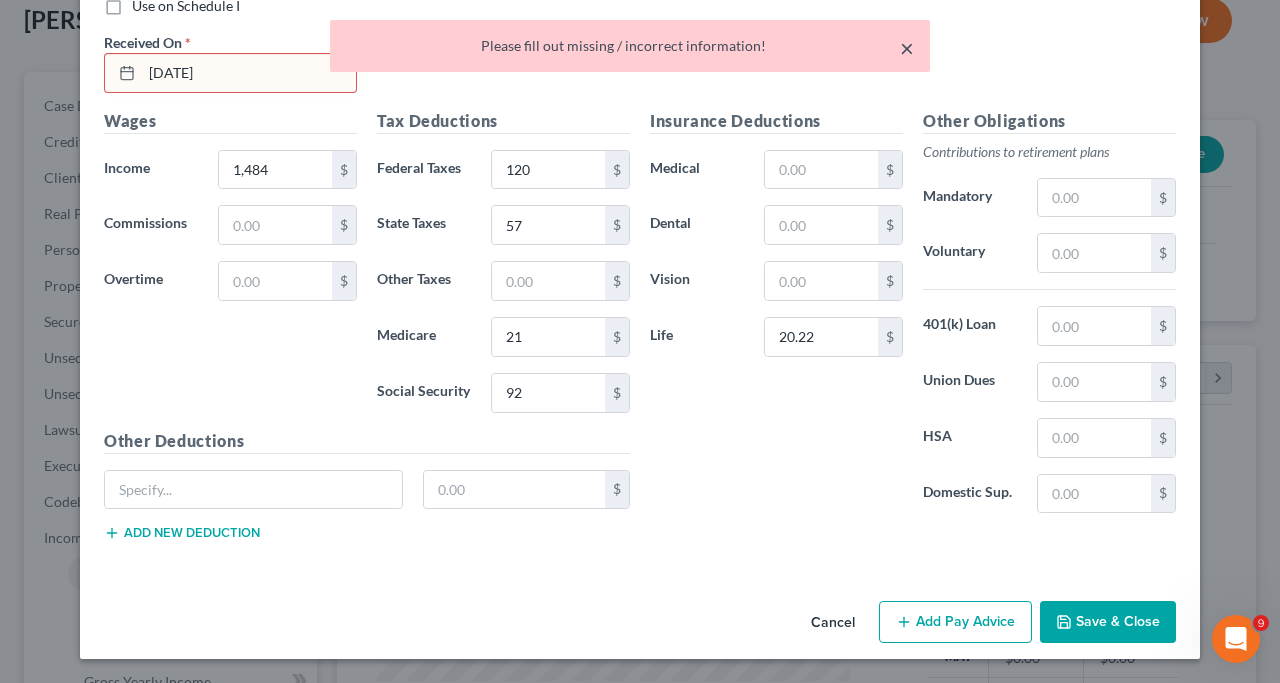 click on "×" at bounding box center [907, 48] 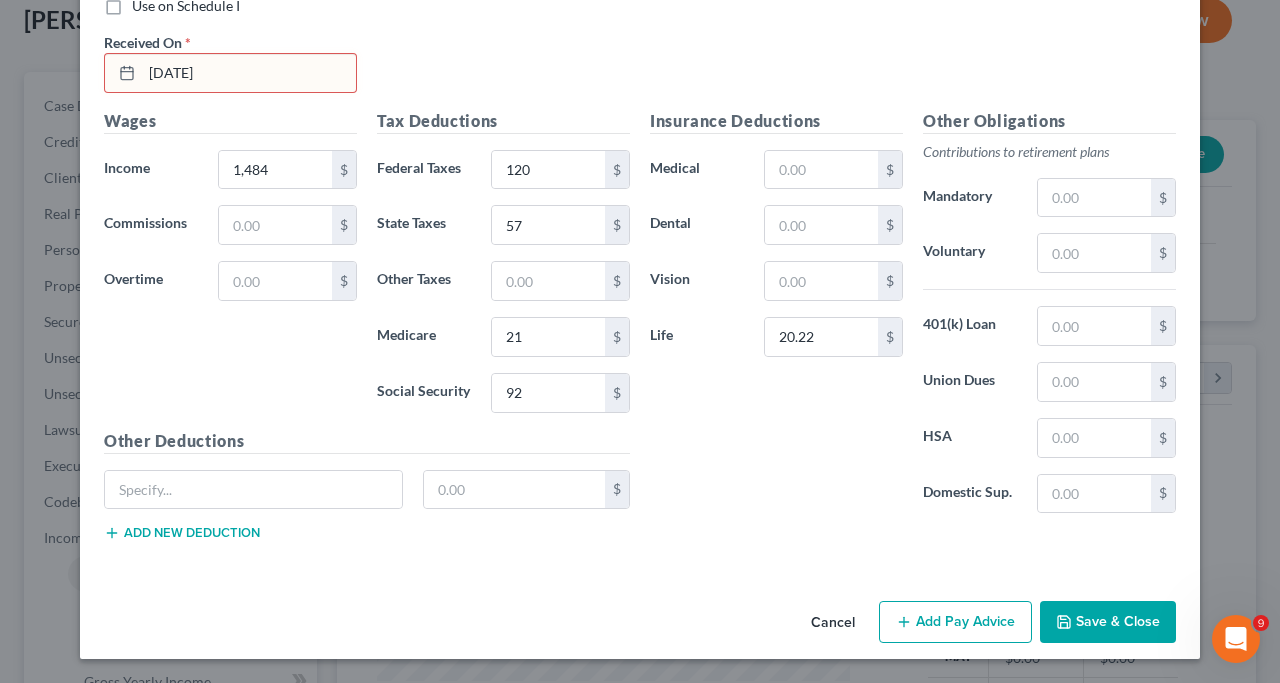 click on "6-18-25" at bounding box center (249, 73) 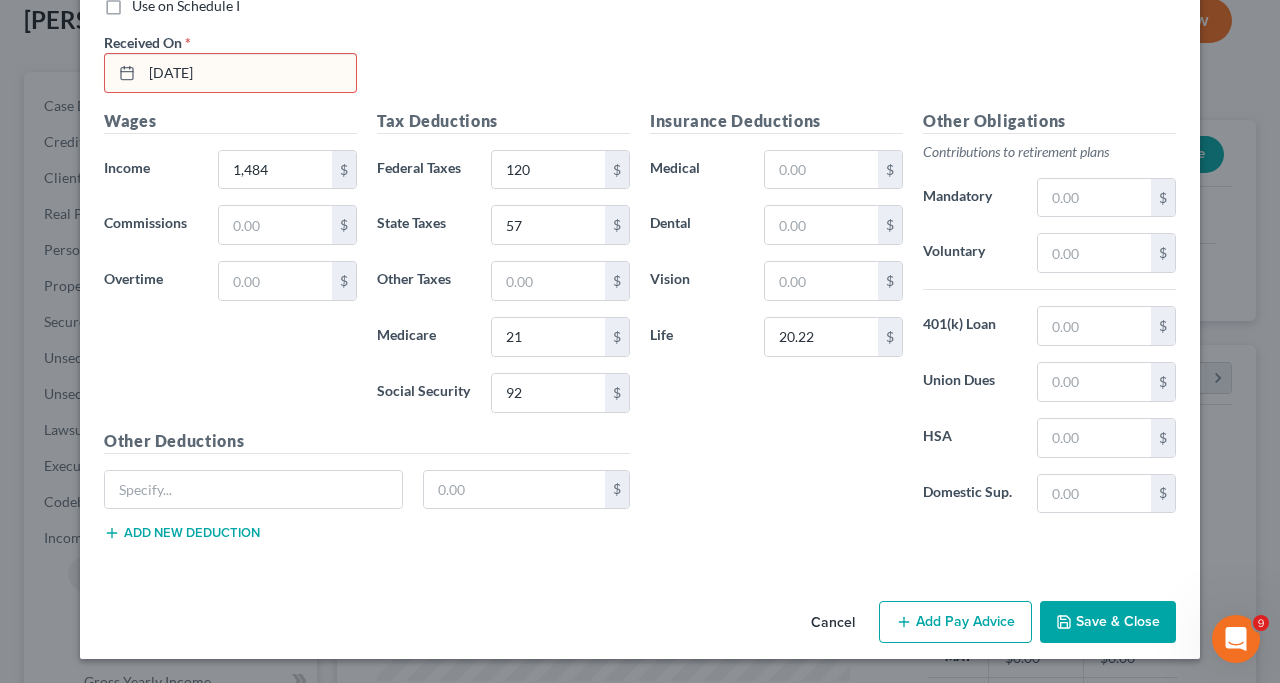 drag, startPoint x: 202, startPoint y: 73, endPoint x: 99, endPoint y: 84, distance: 103.58572 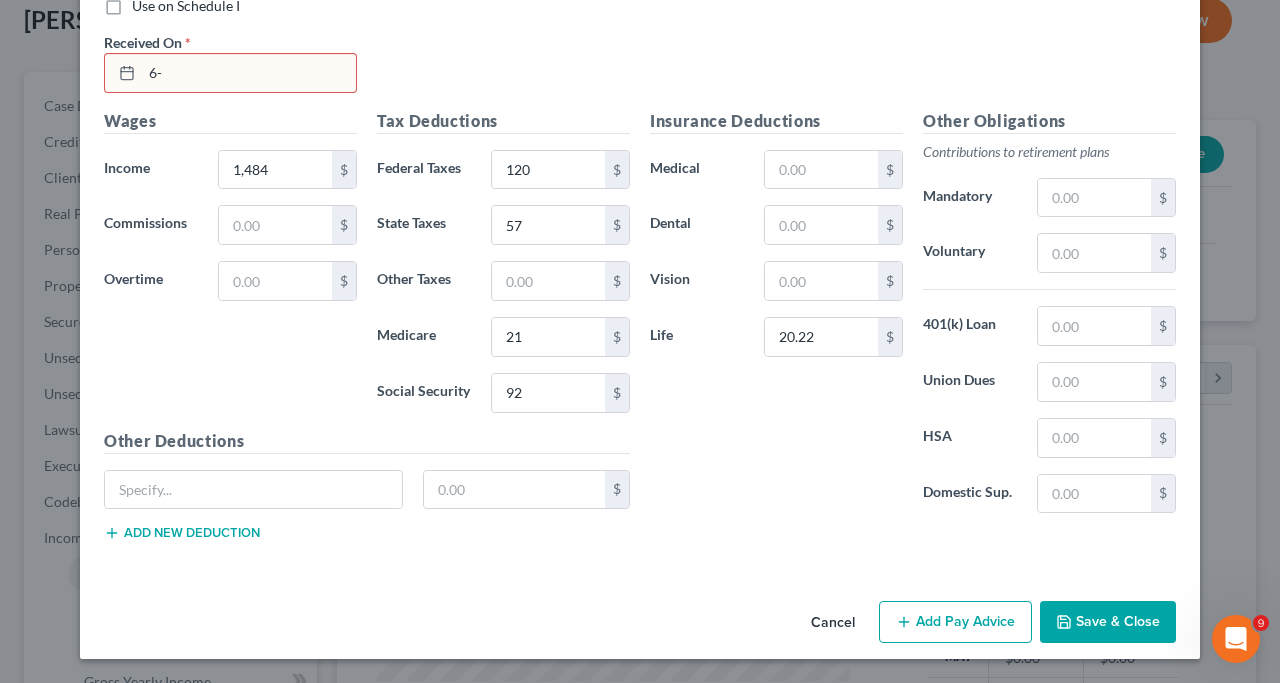 type on "6" 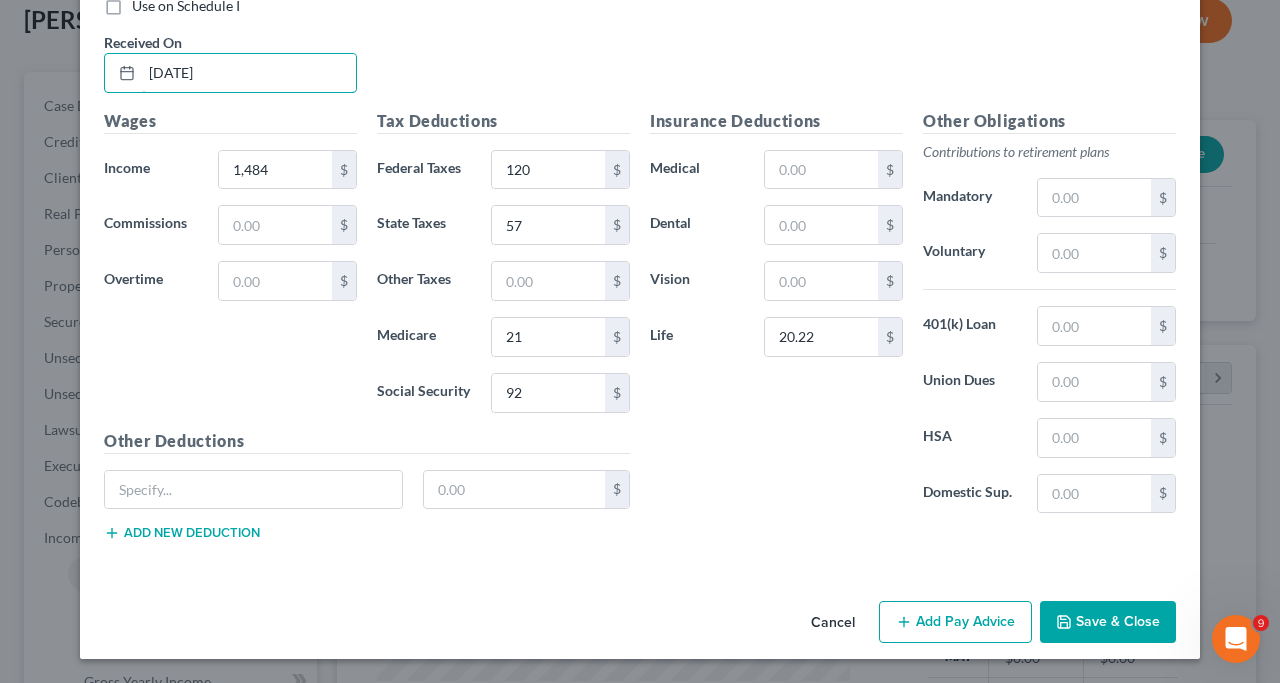 type on "06/18/2025" 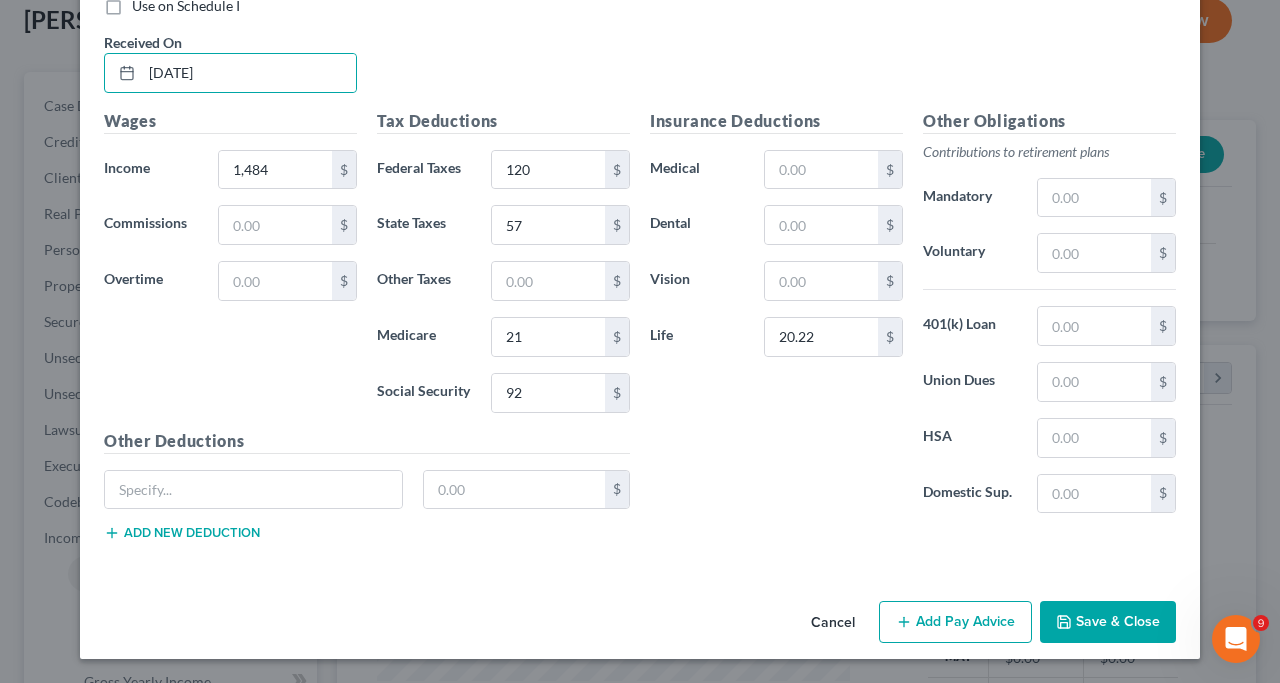 click on "Add Pay Advice" at bounding box center [955, 622] 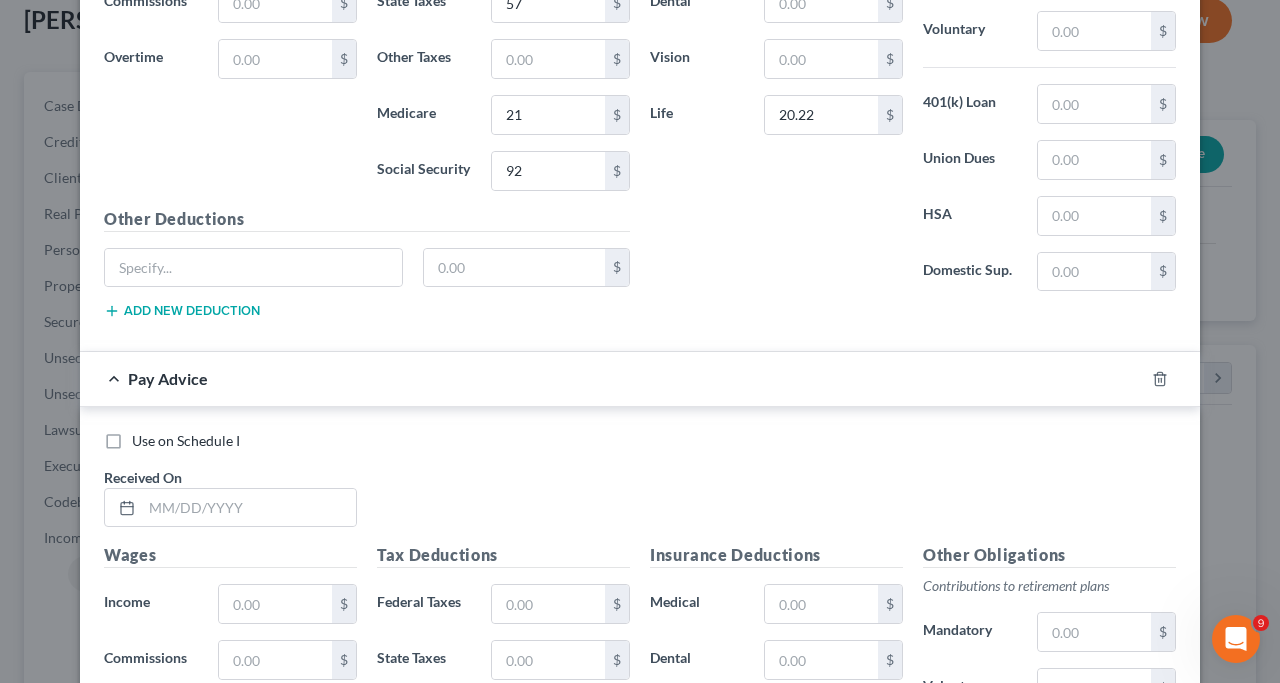 scroll, scrollTop: 1058, scrollLeft: 0, axis: vertical 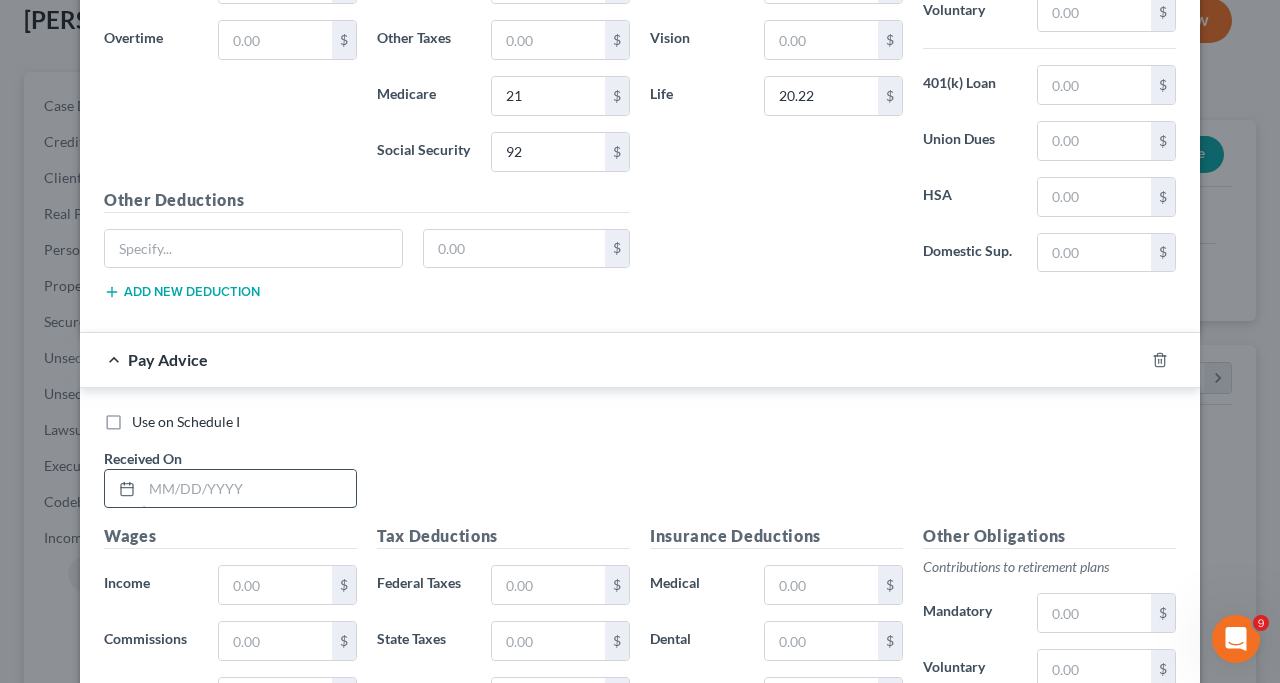 click at bounding box center [249, 489] 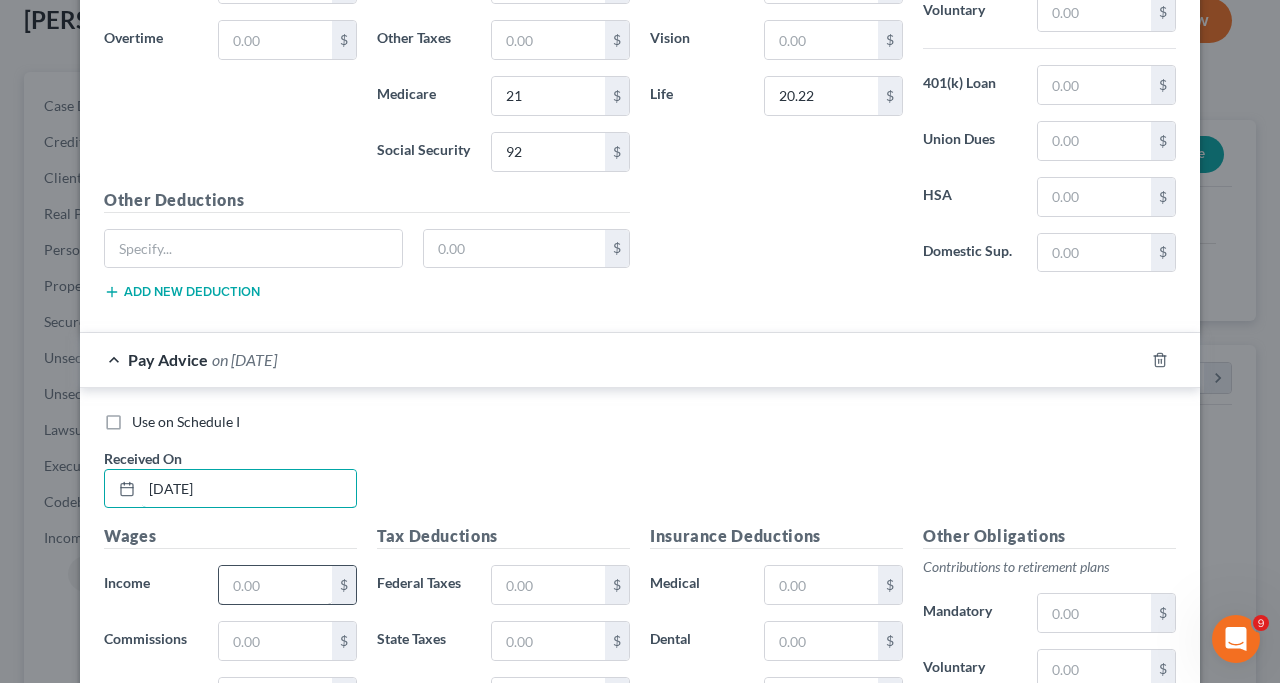type on "06/04/2025" 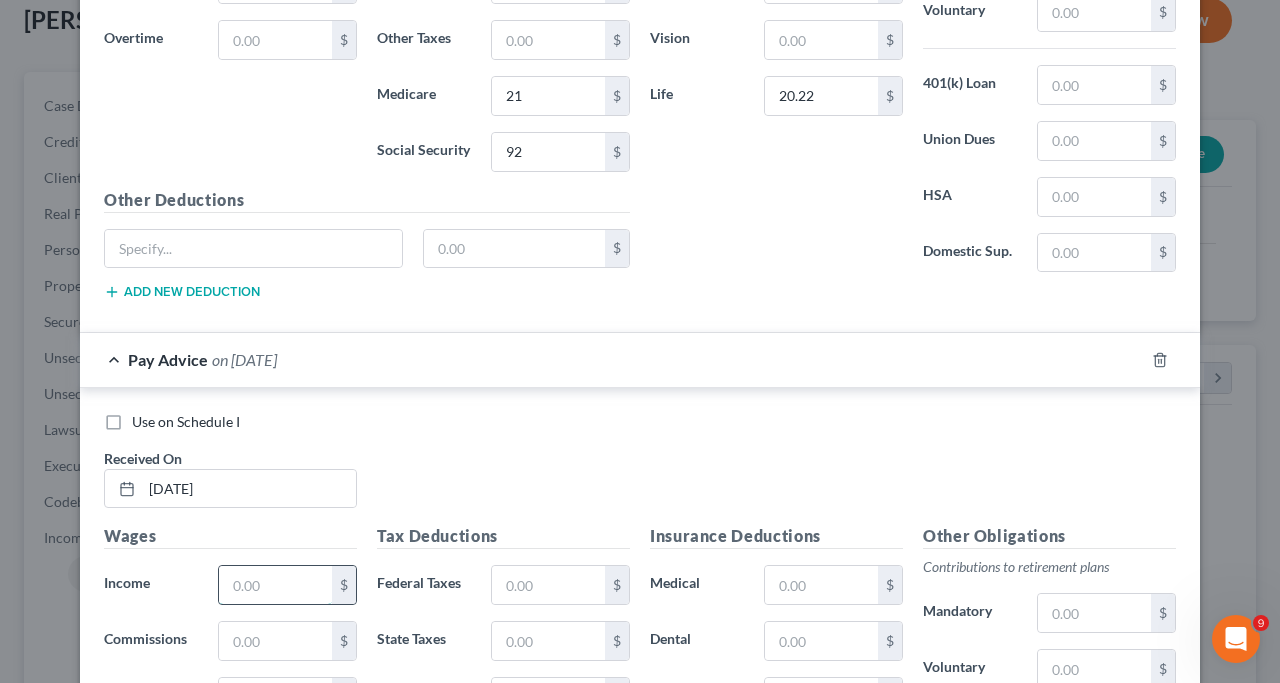 click at bounding box center (275, 585) 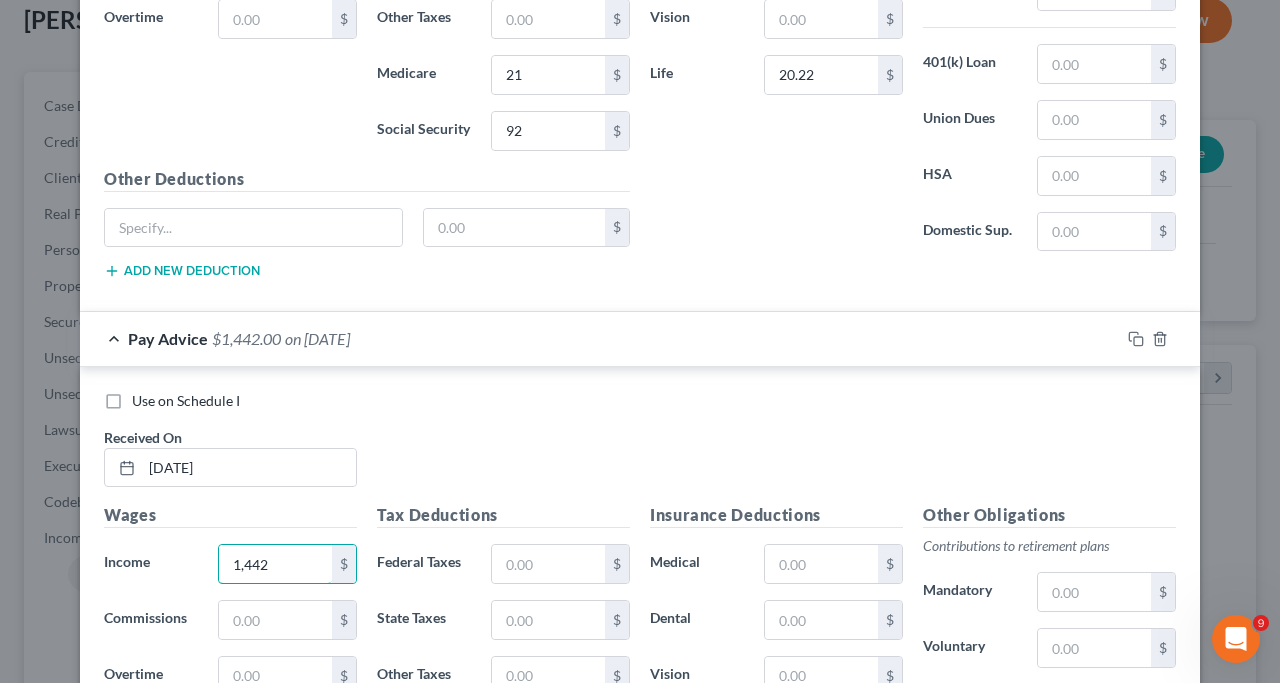 scroll, scrollTop: 1099, scrollLeft: 0, axis: vertical 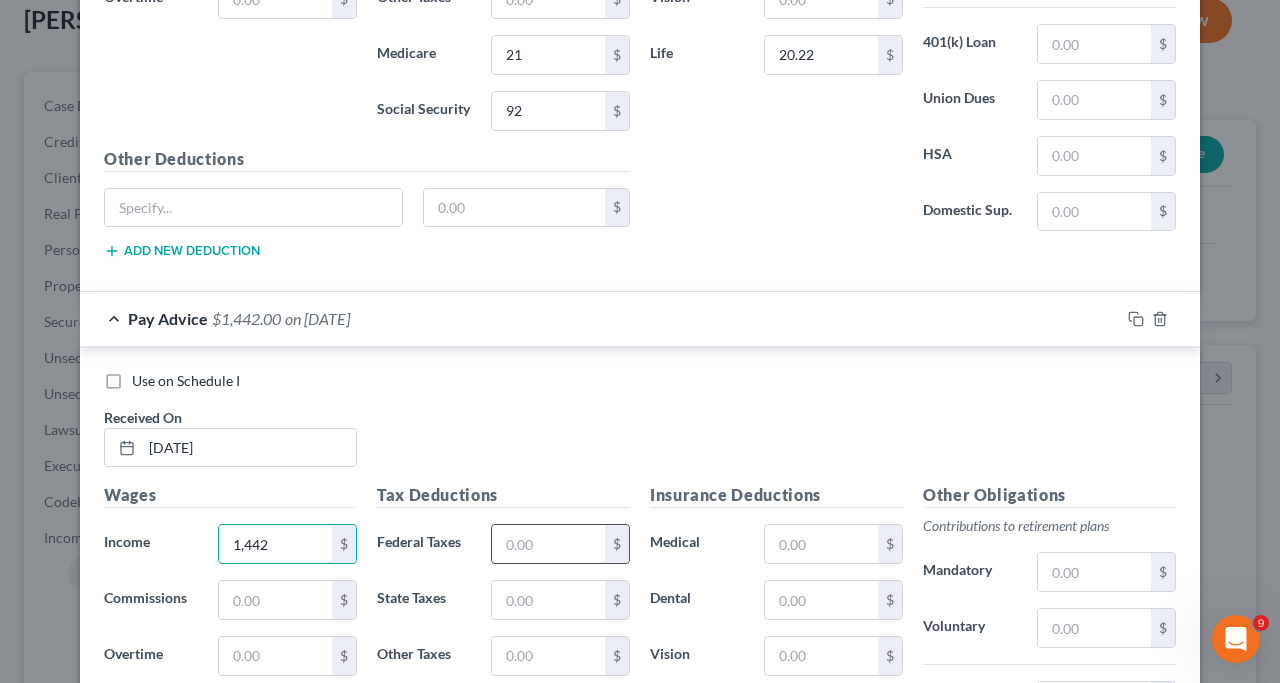 type on "1,442" 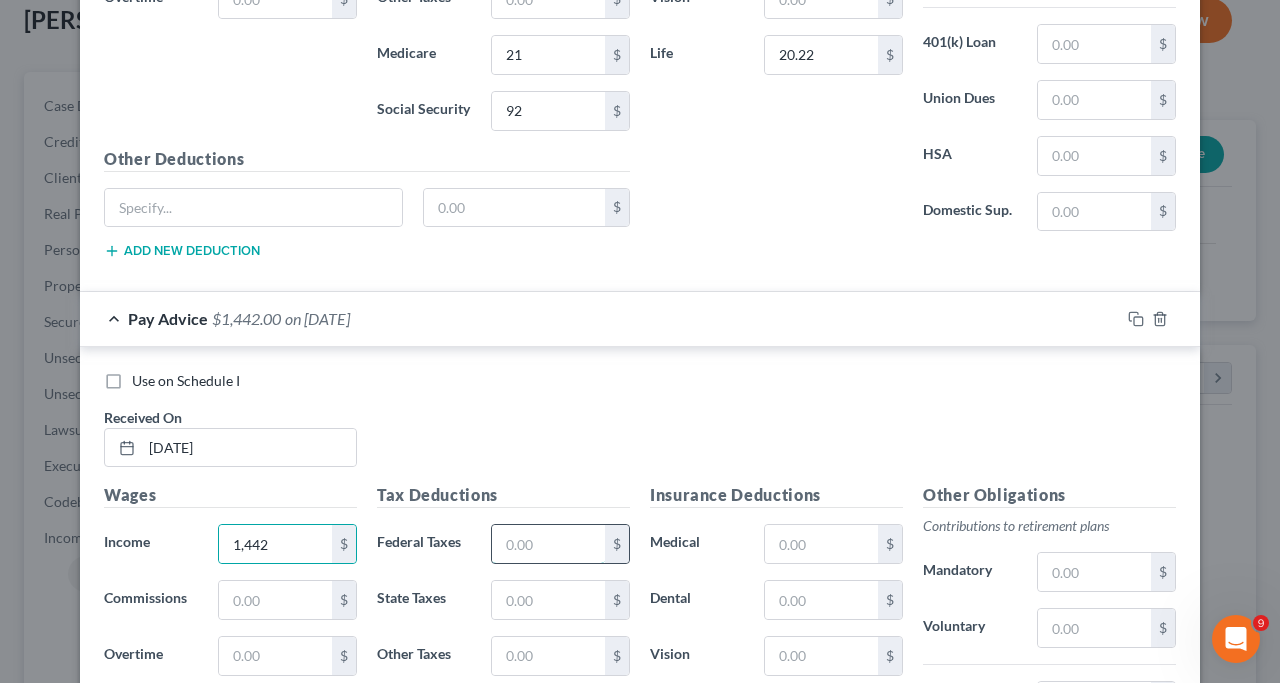 click at bounding box center [548, 544] 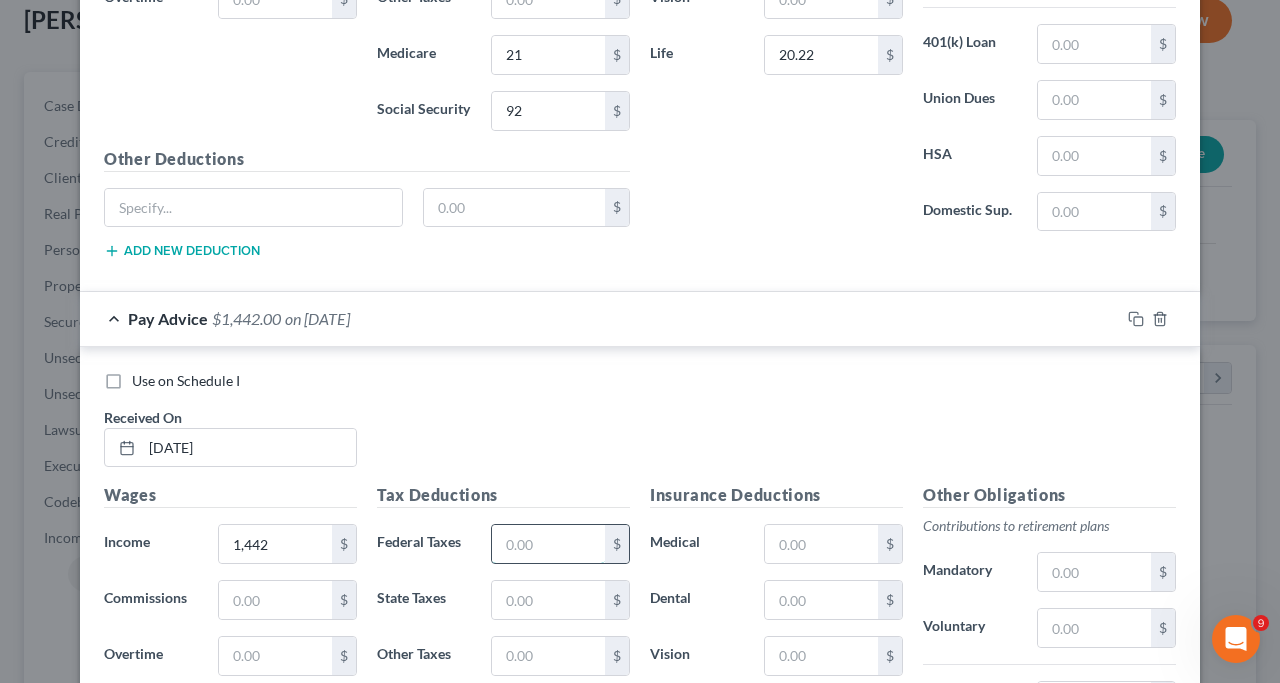scroll, scrollTop: 1103, scrollLeft: 0, axis: vertical 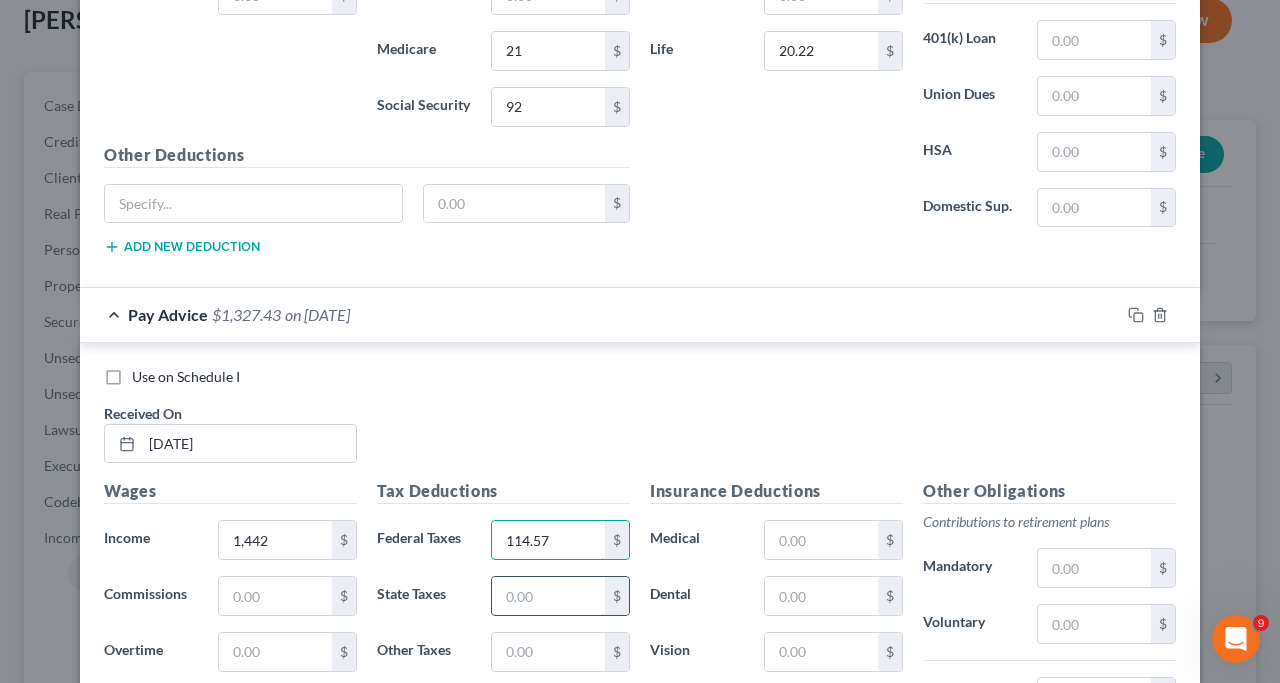 type on "114.57" 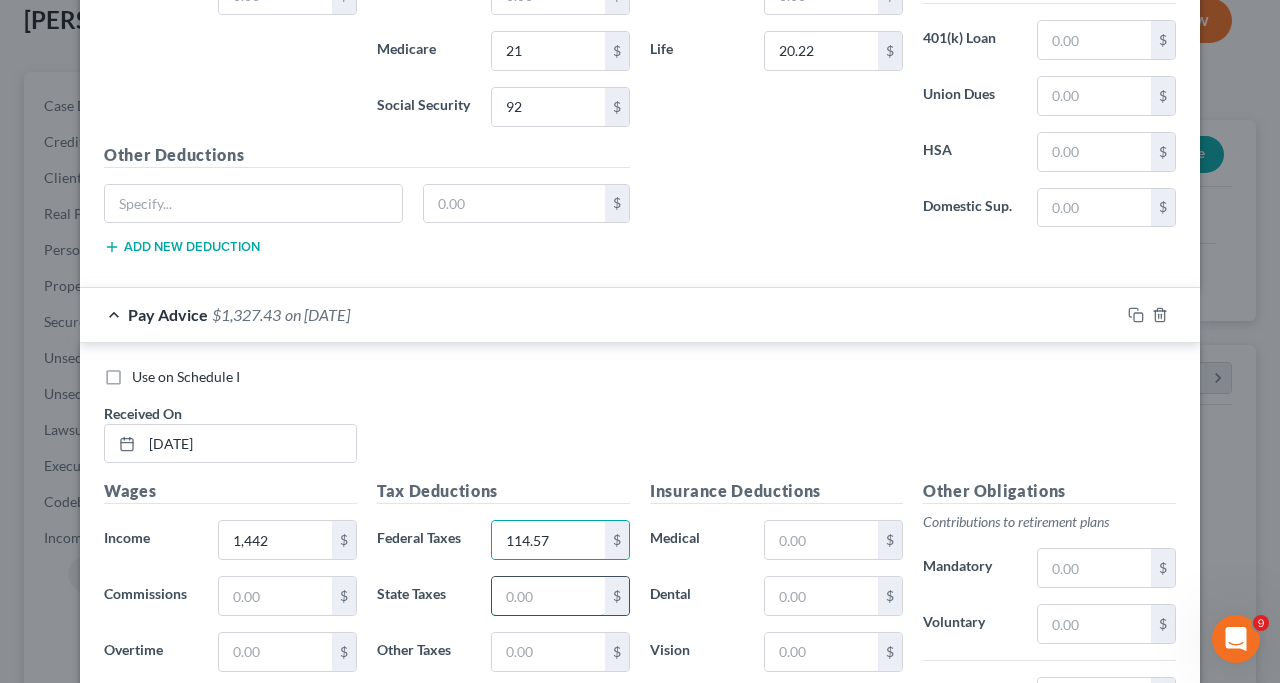 click at bounding box center [548, 596] 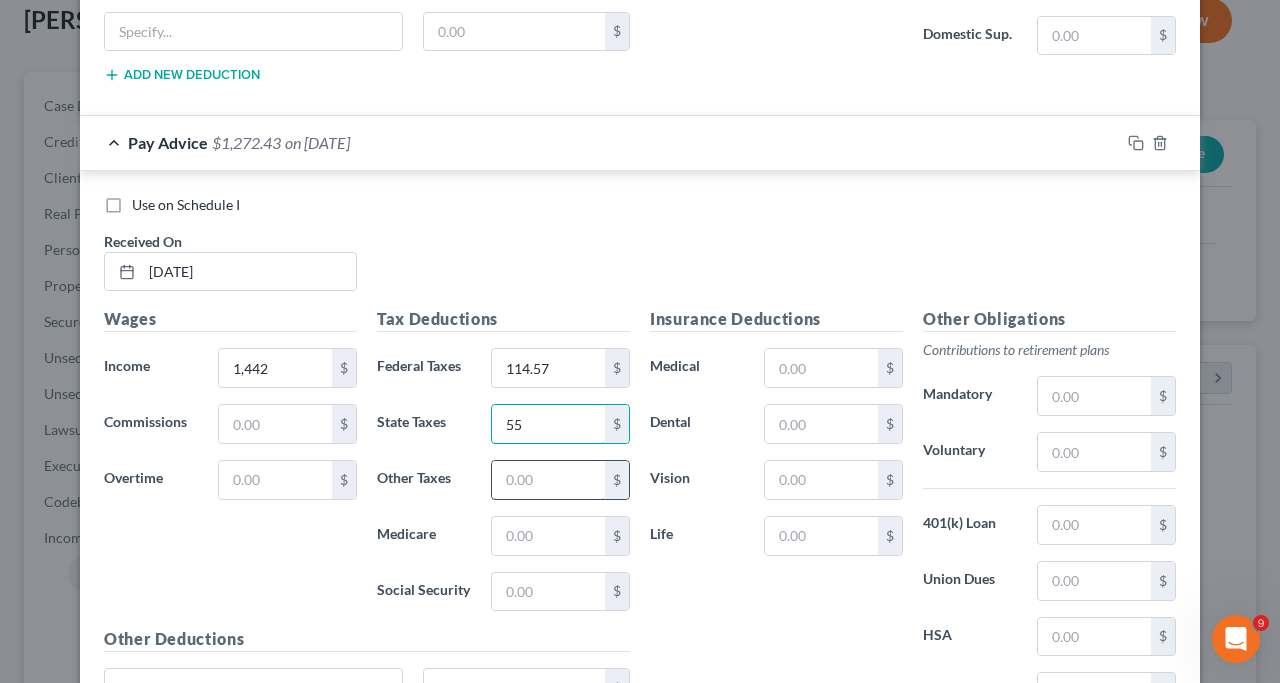 scroll, scrollTop: 1276, scrollLeft: 0, axis: vertical 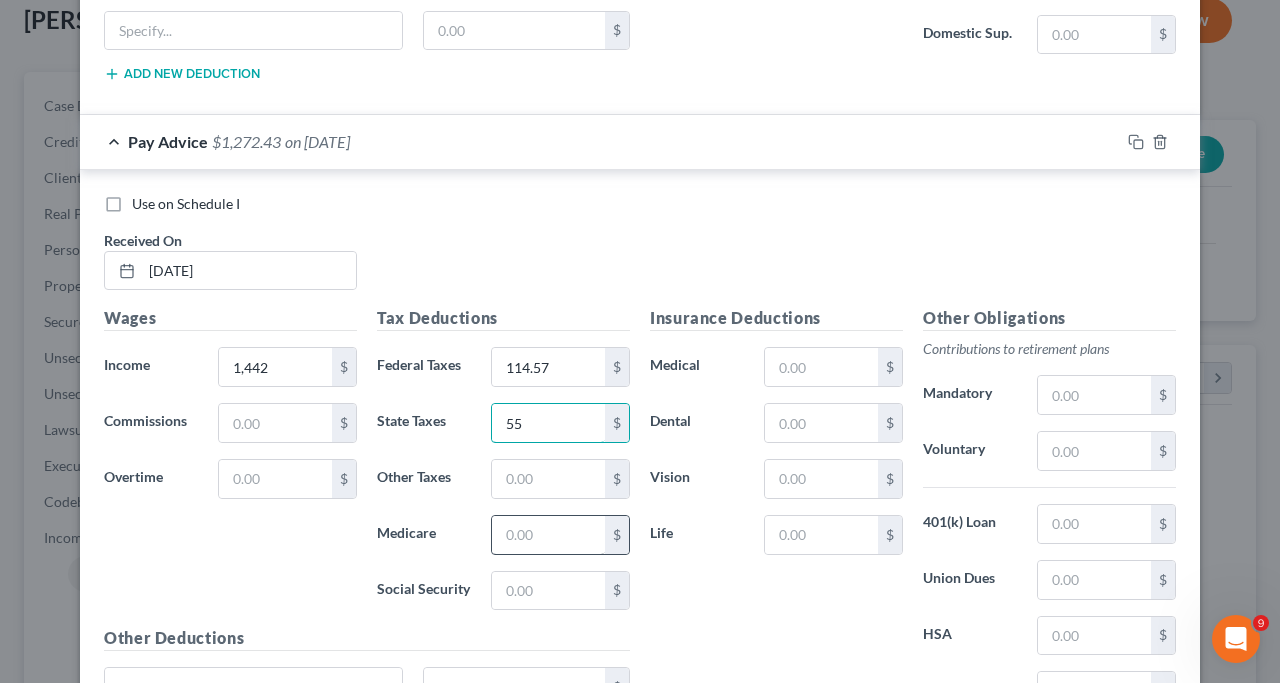 type on "55" 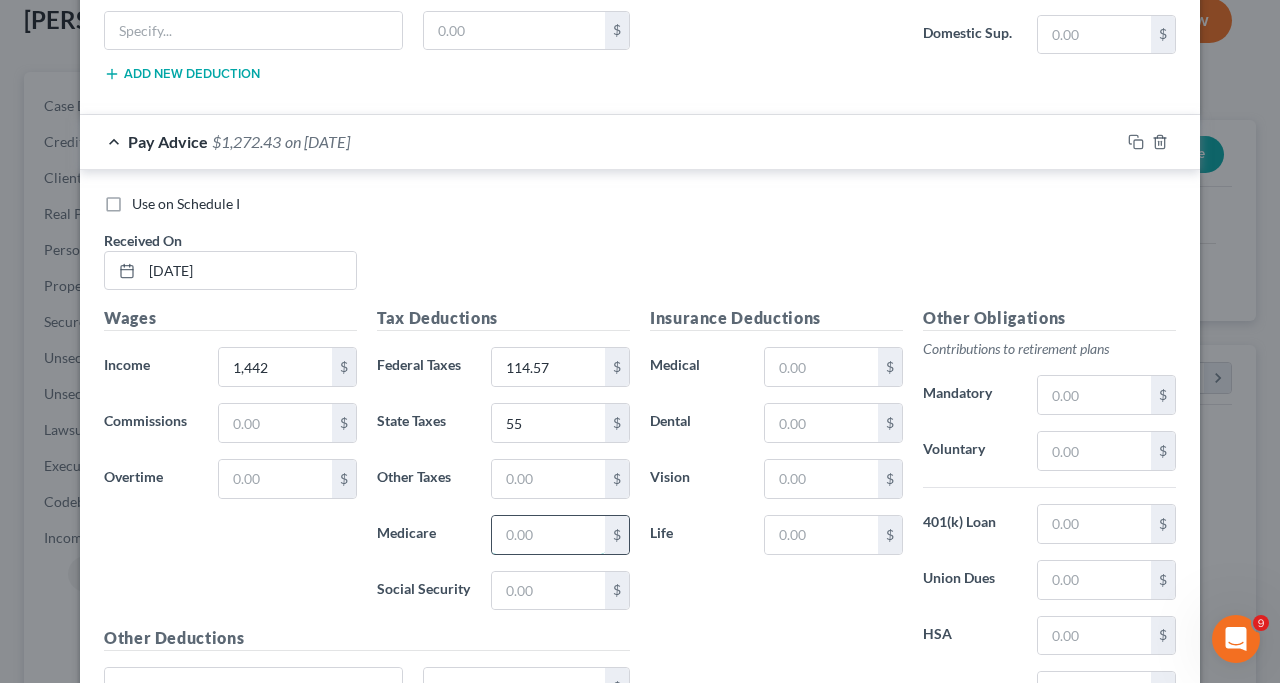 click at bounding box center (548, 535) 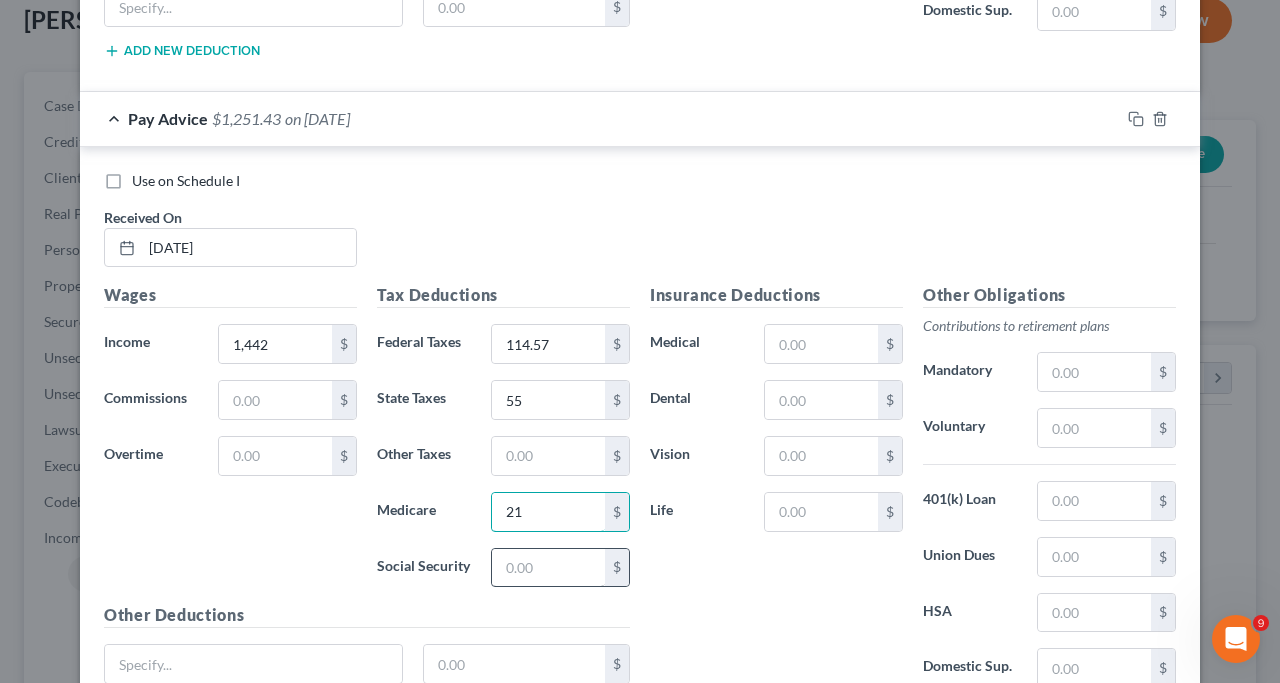 scroll, scrollTop: 1300, scrollLeft: 0, axis: vertical 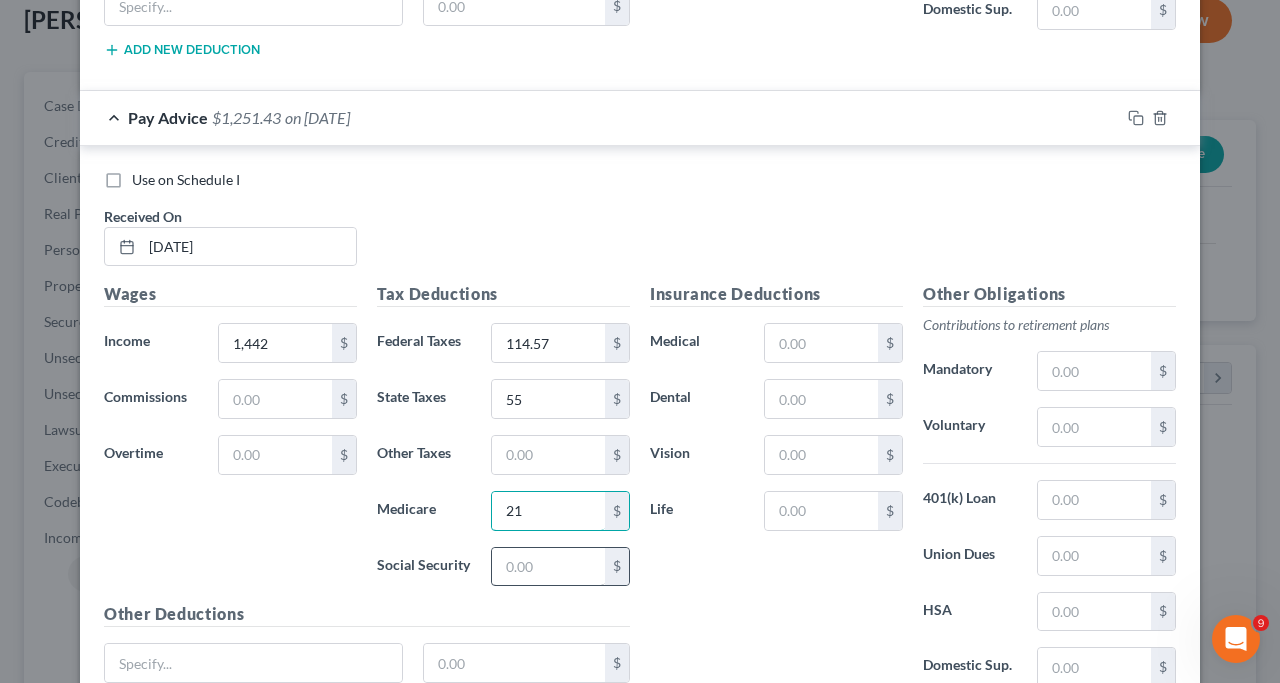 type on "21" 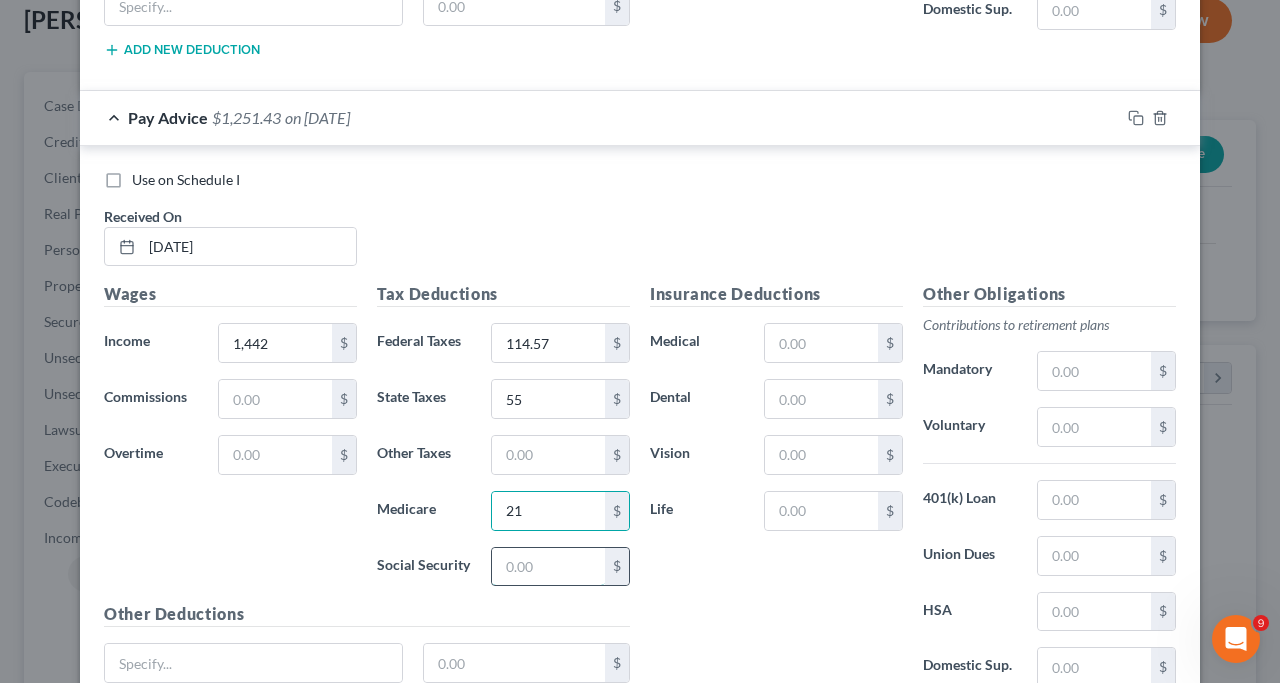 click at bounding box center (548, 567) 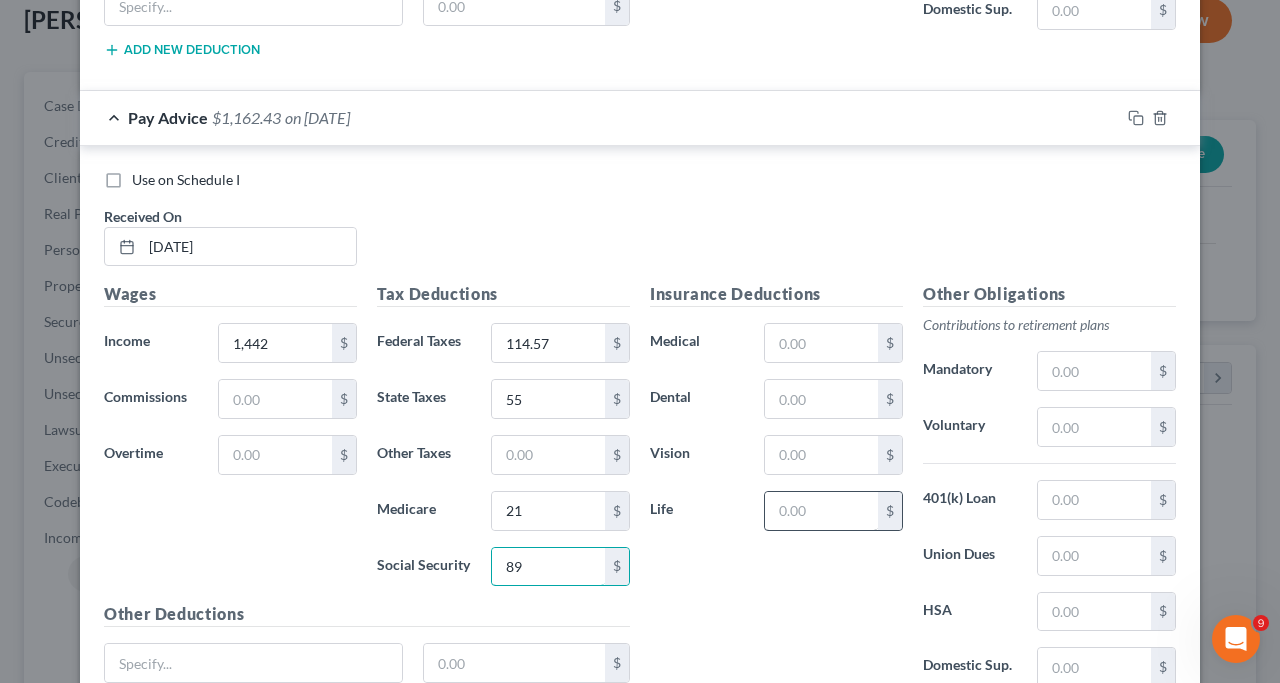 type on "89" 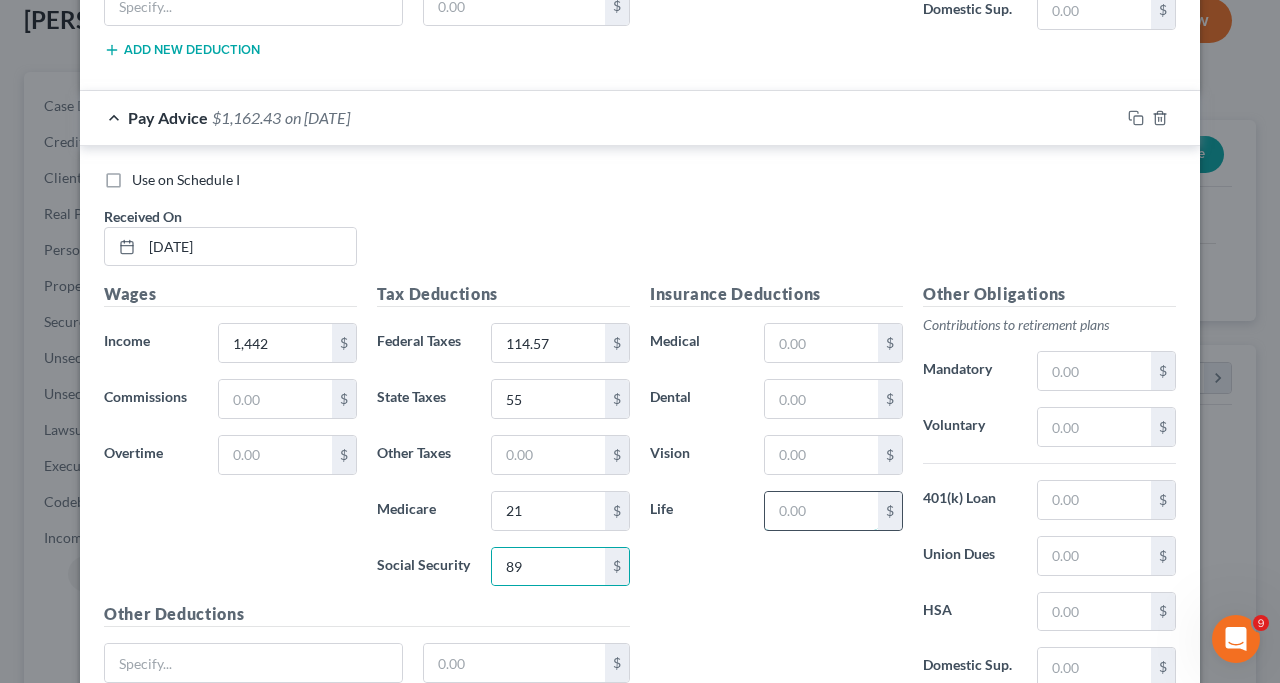 click at bounding box center (821, 511) 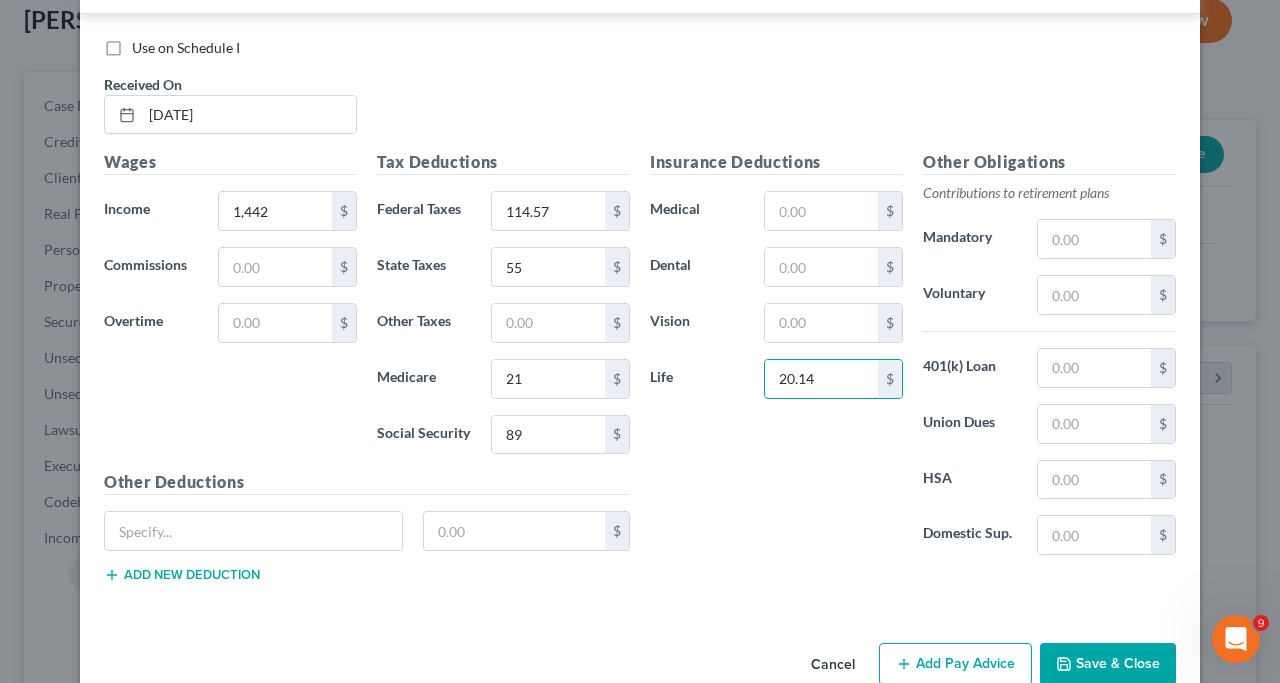 scroll, scrollTop: 1474, scrollLeft: 0, axis: vertical 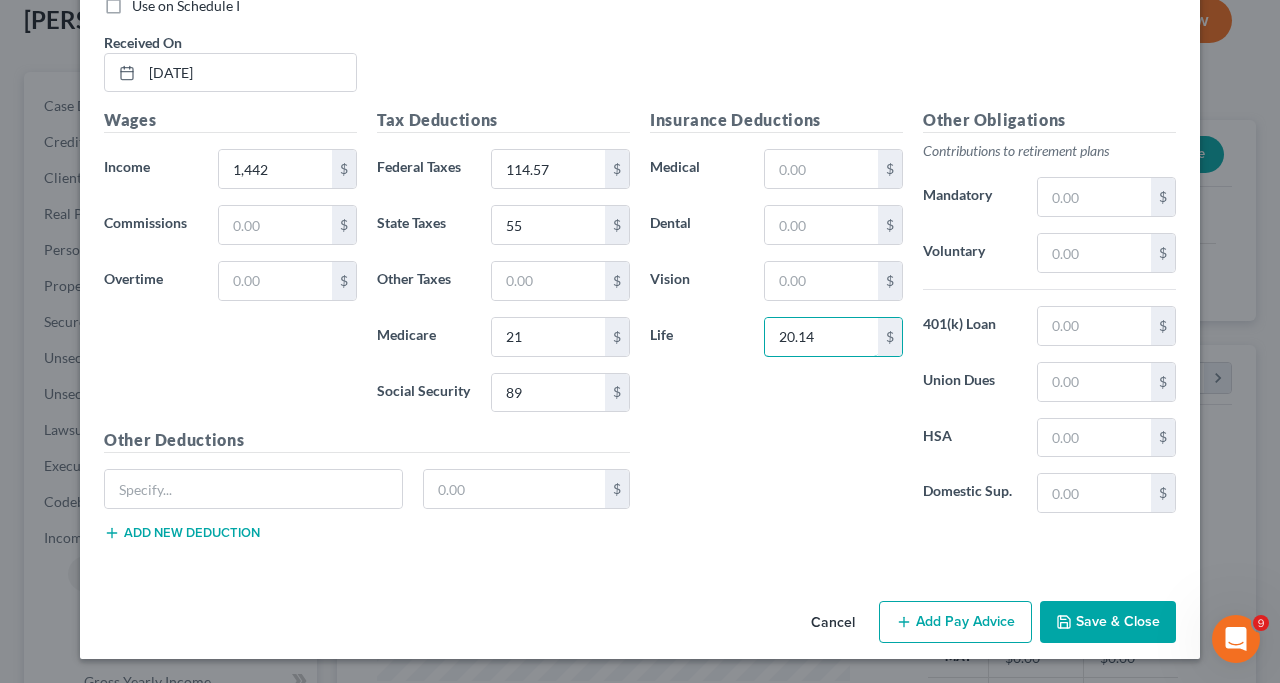 type on "20.14" 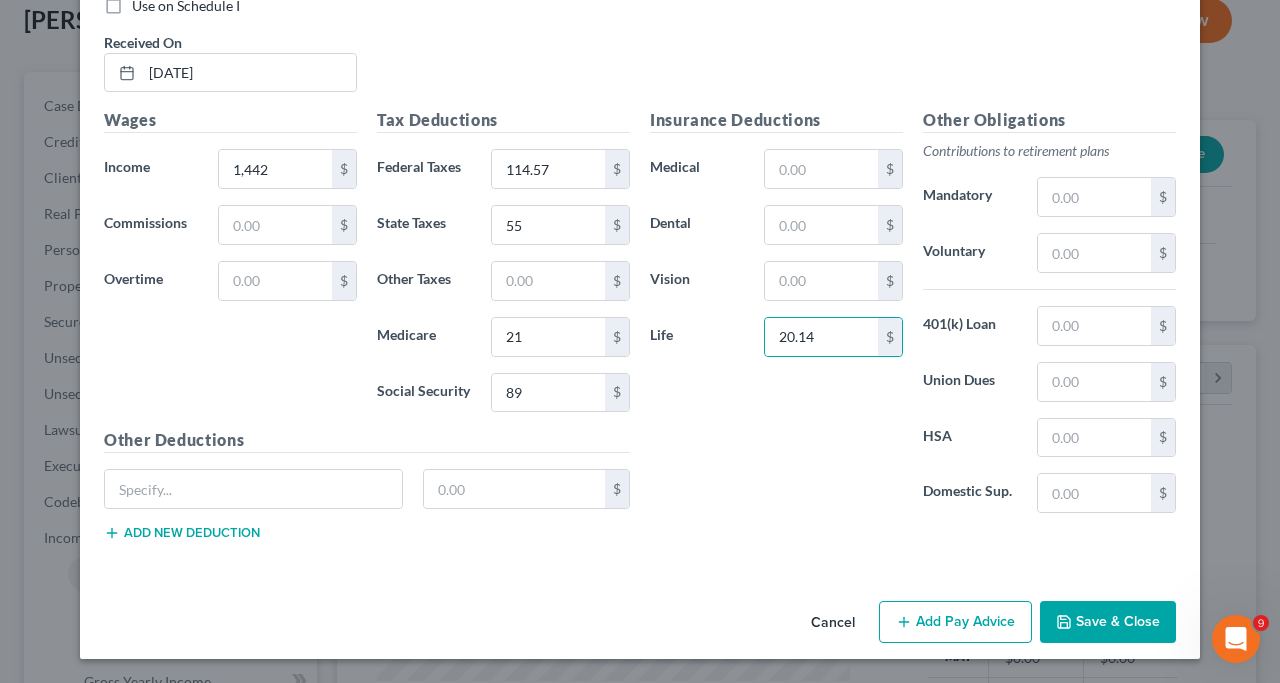 click on "Add Pay Advice" at bounding box center (955, 622) 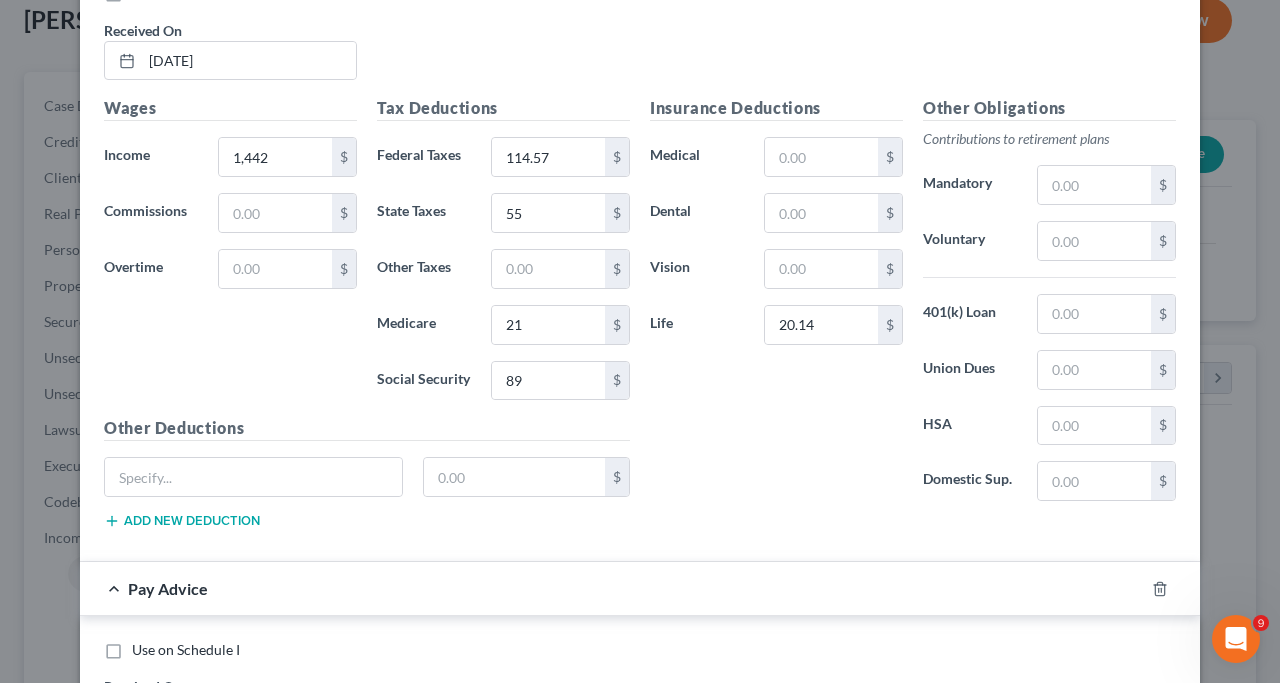 scroll, scrollTop: 1587, scrollLeft: 0, axis: vertical 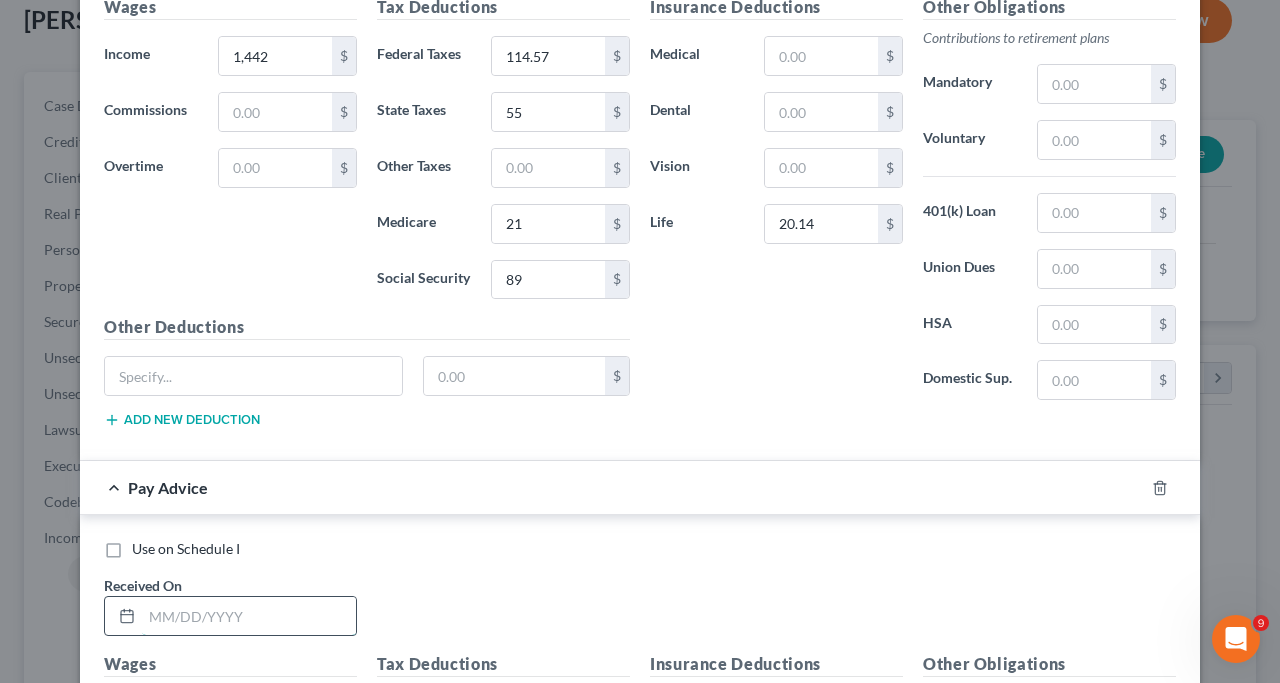click at bounding box center (249, 616) 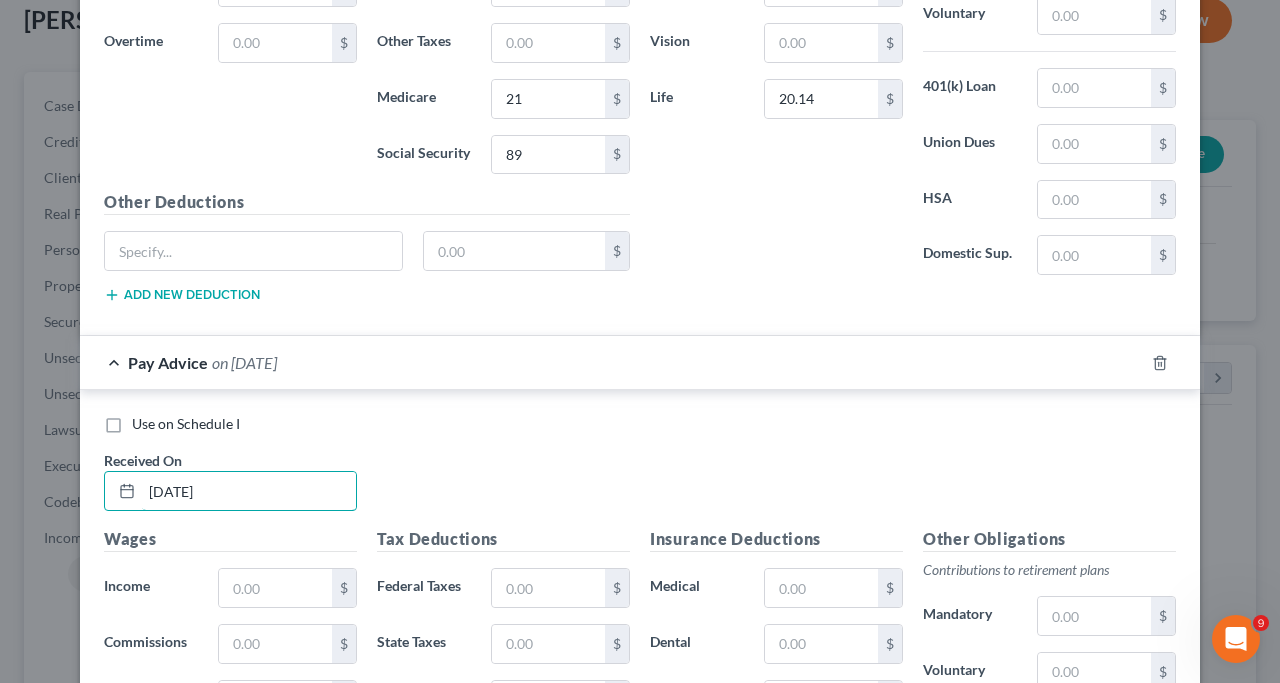 scroll, scrollTop: 1937, scrollLeft: 0, axis: vertical 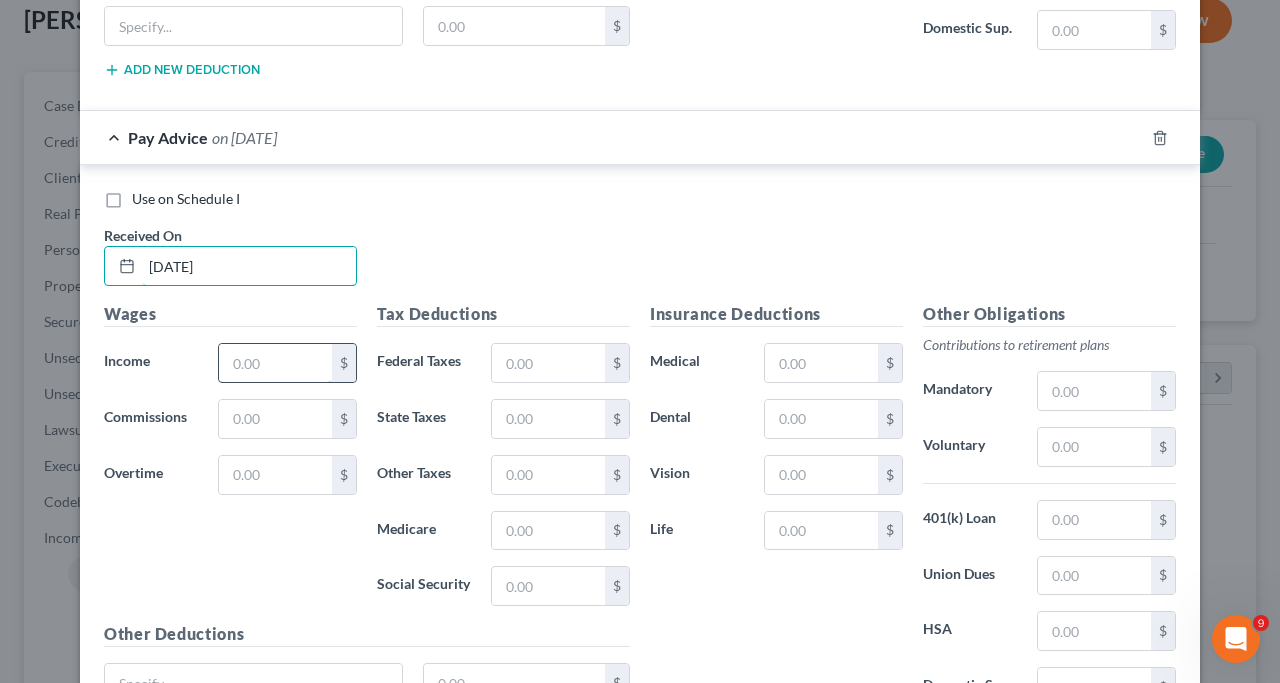 type on "05/21/2025" 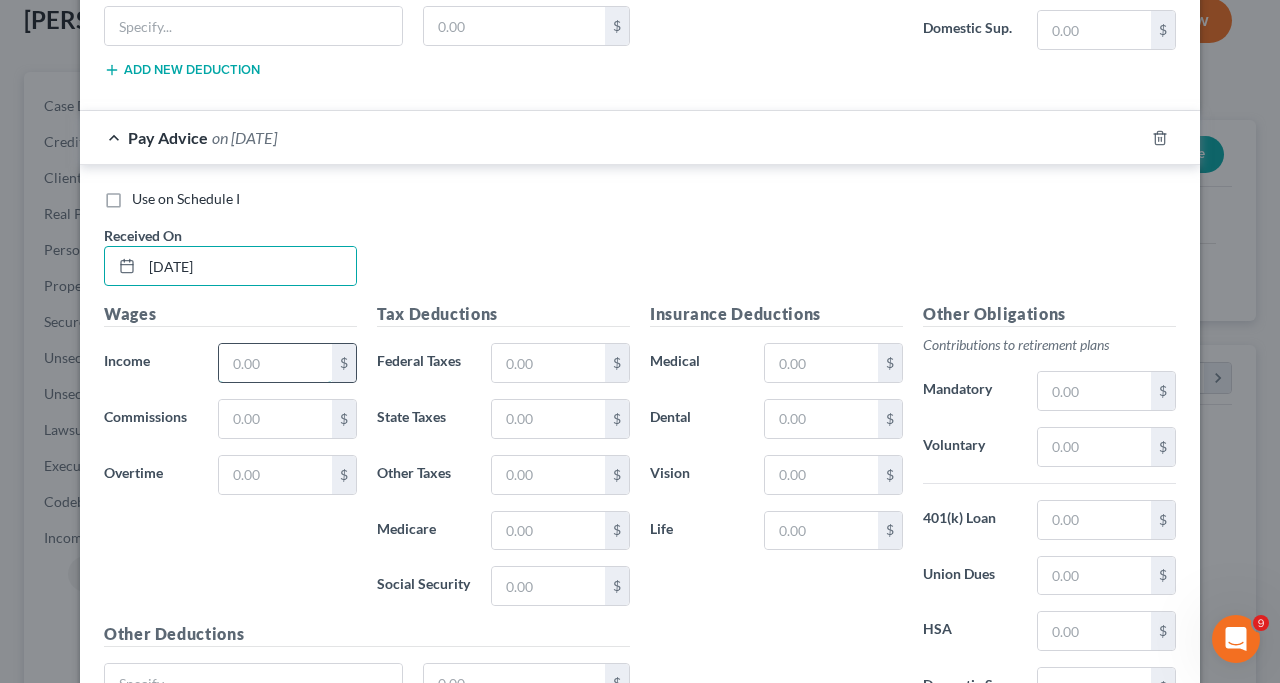 click at bounding box center (275, 363) 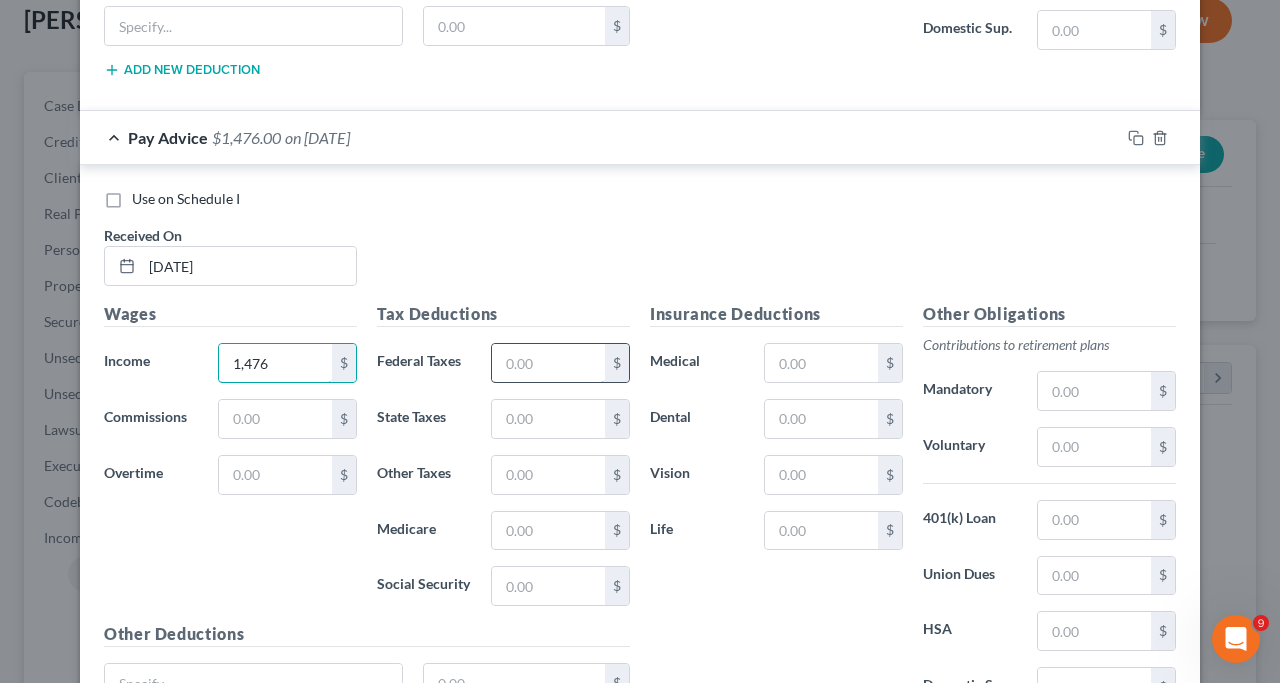 type on "1,476" 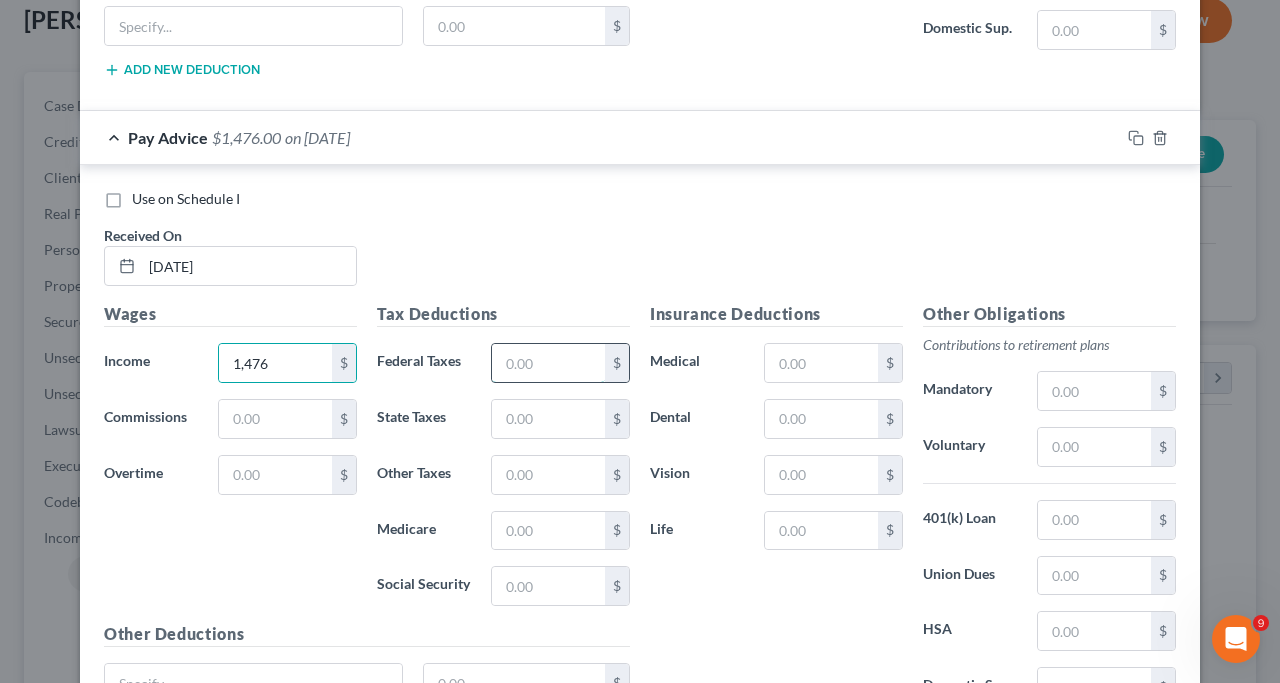 click at bounding box center (548, 363) 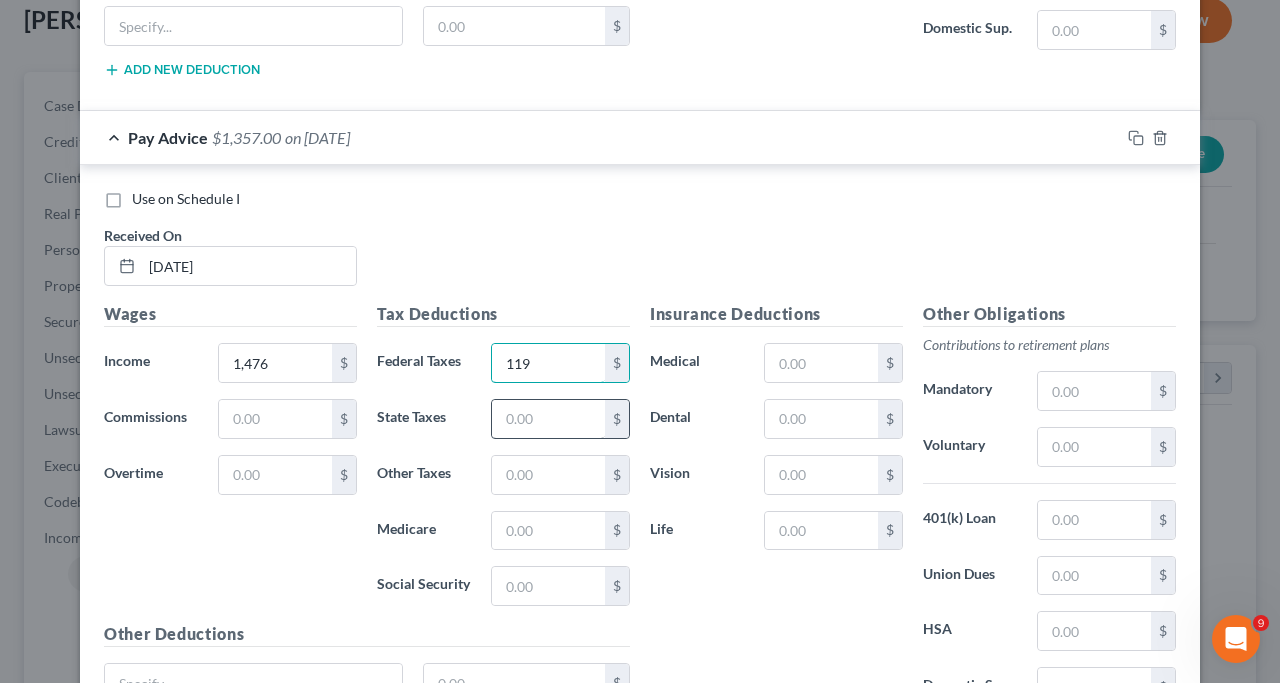 type on "119" 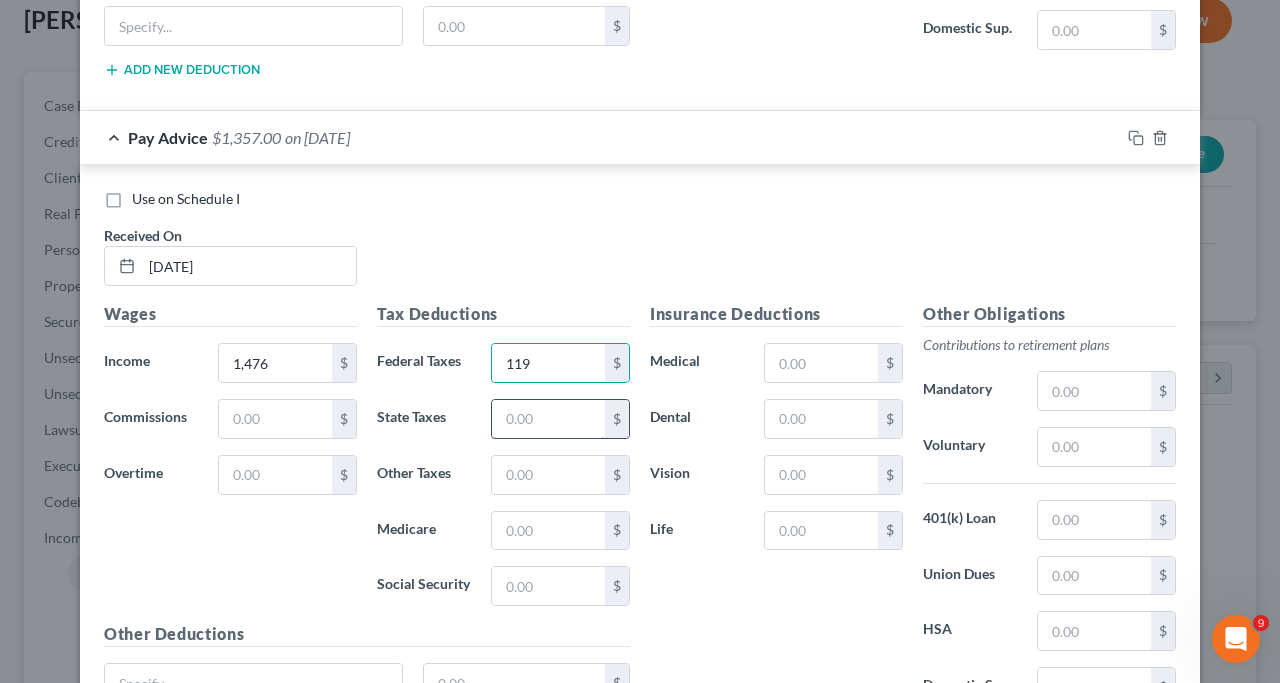 click at bounding box center (548, 419) 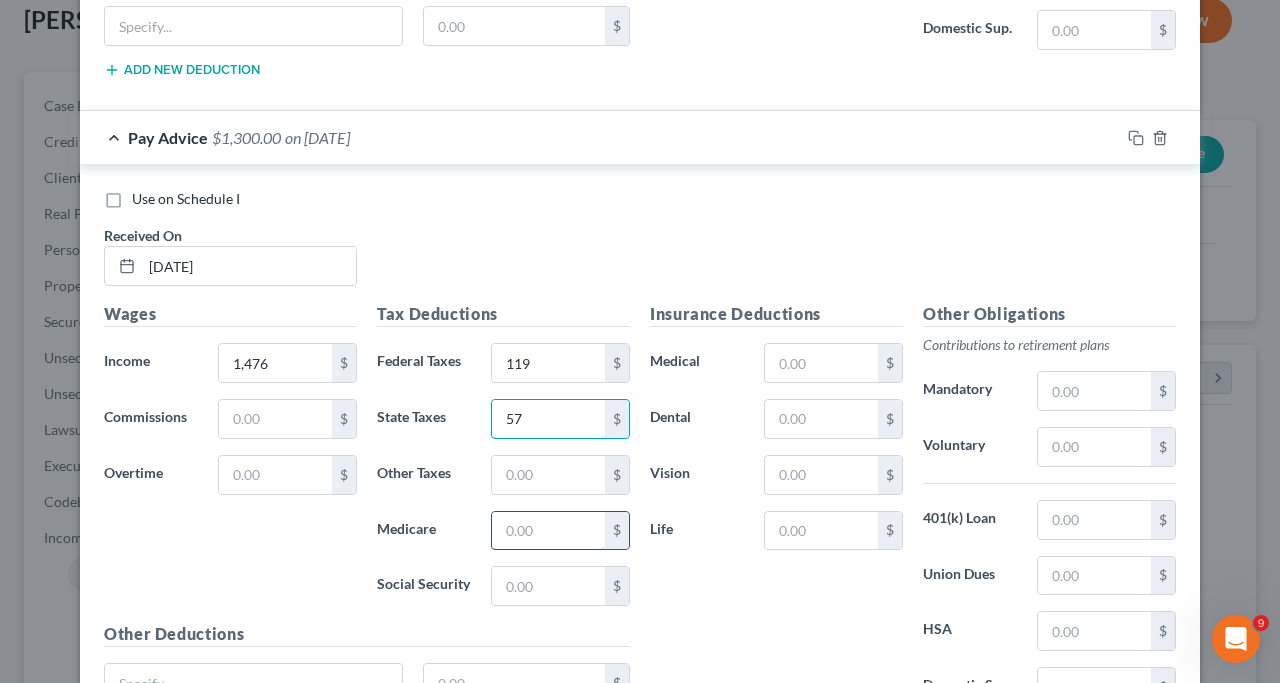 type on "57" 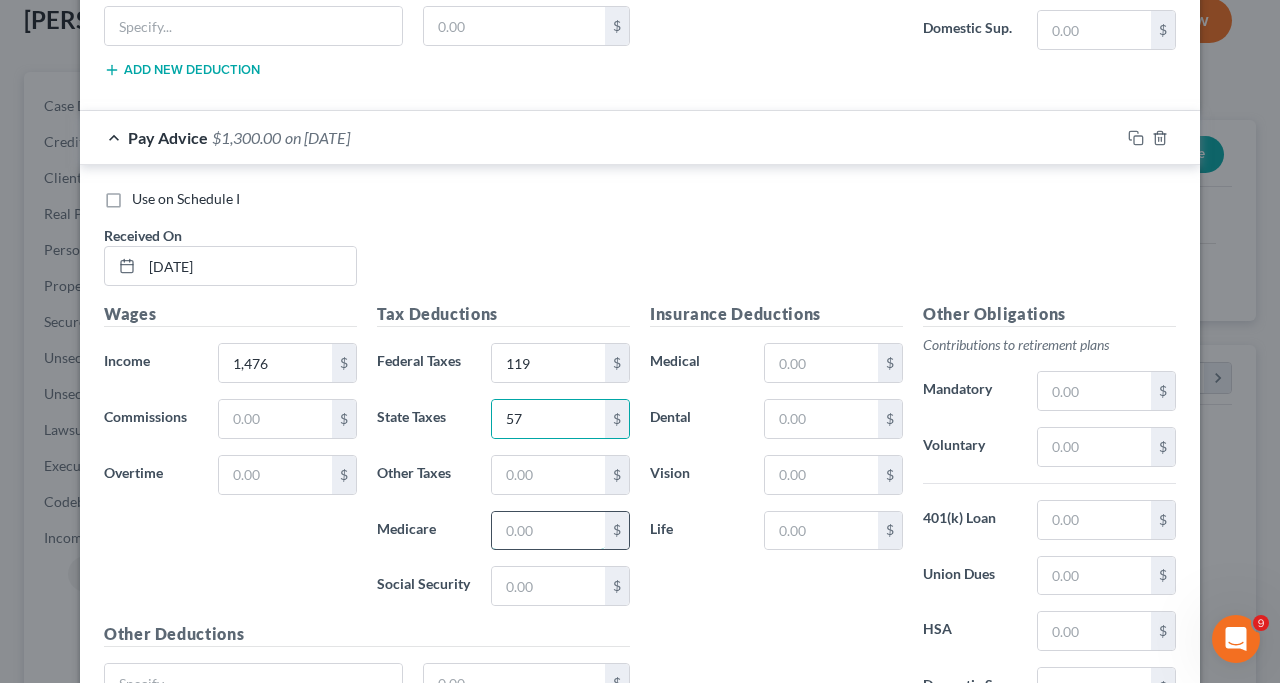 click at bounding box center (548, 531) 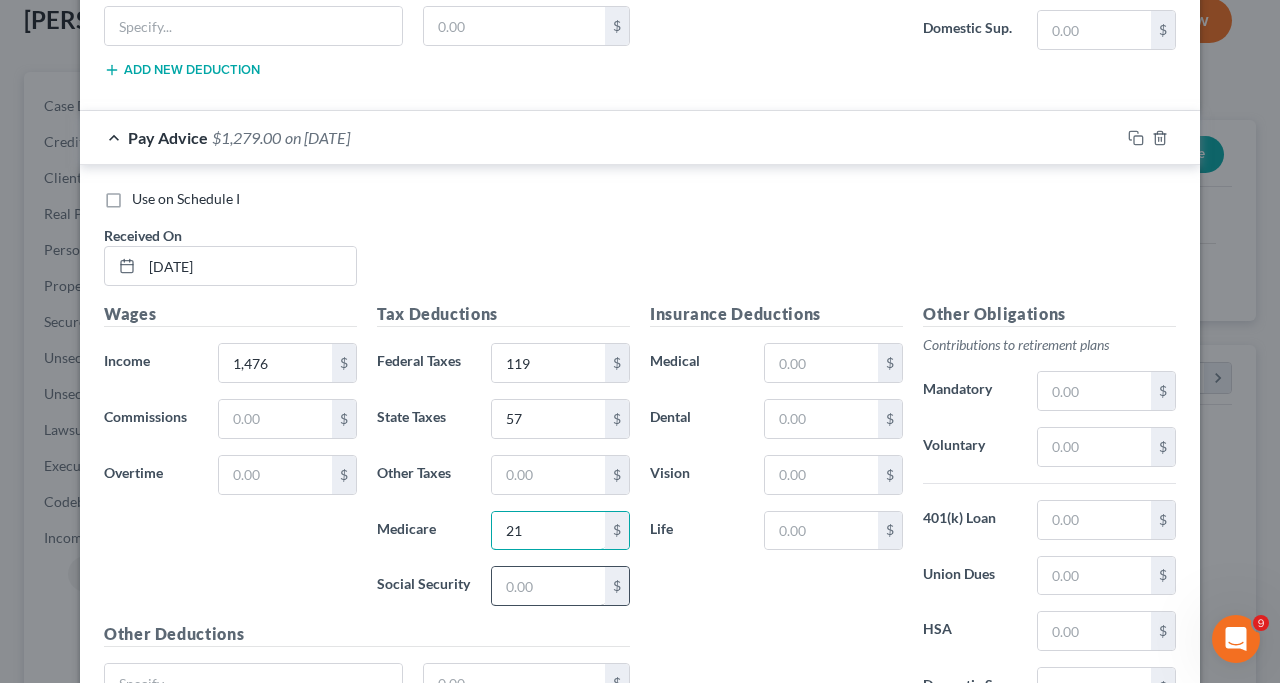type on "21" 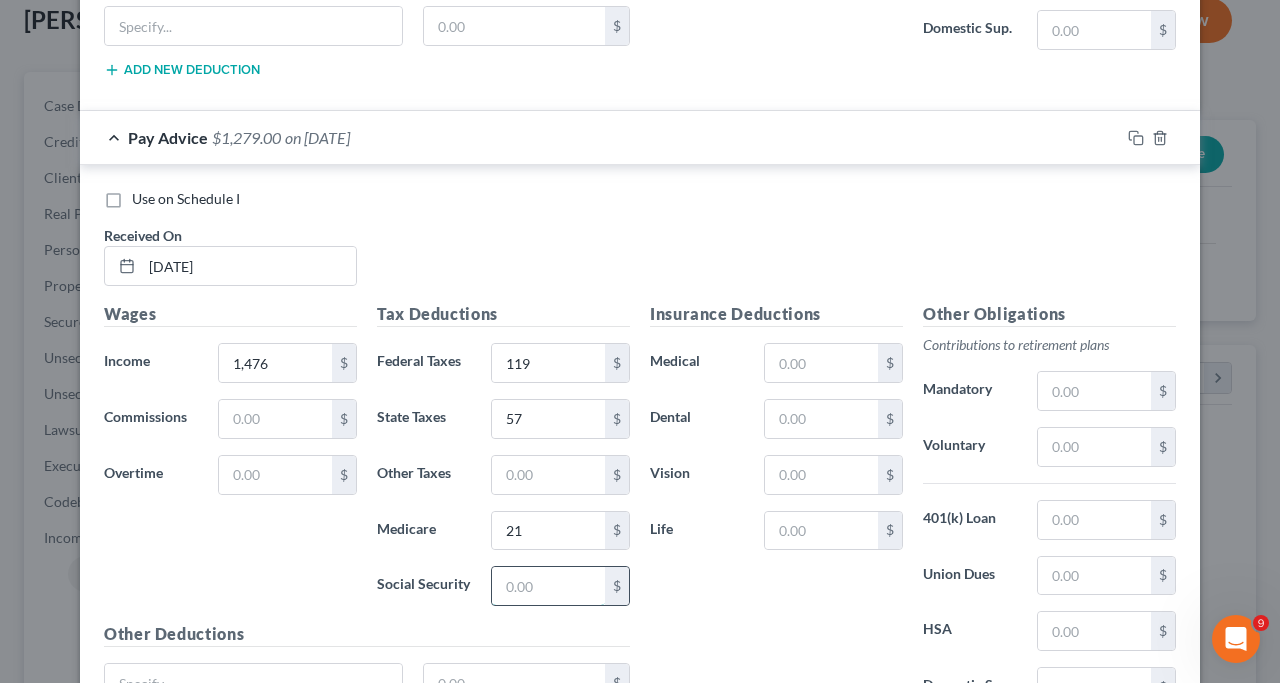 click at bounding box center [548, 586] 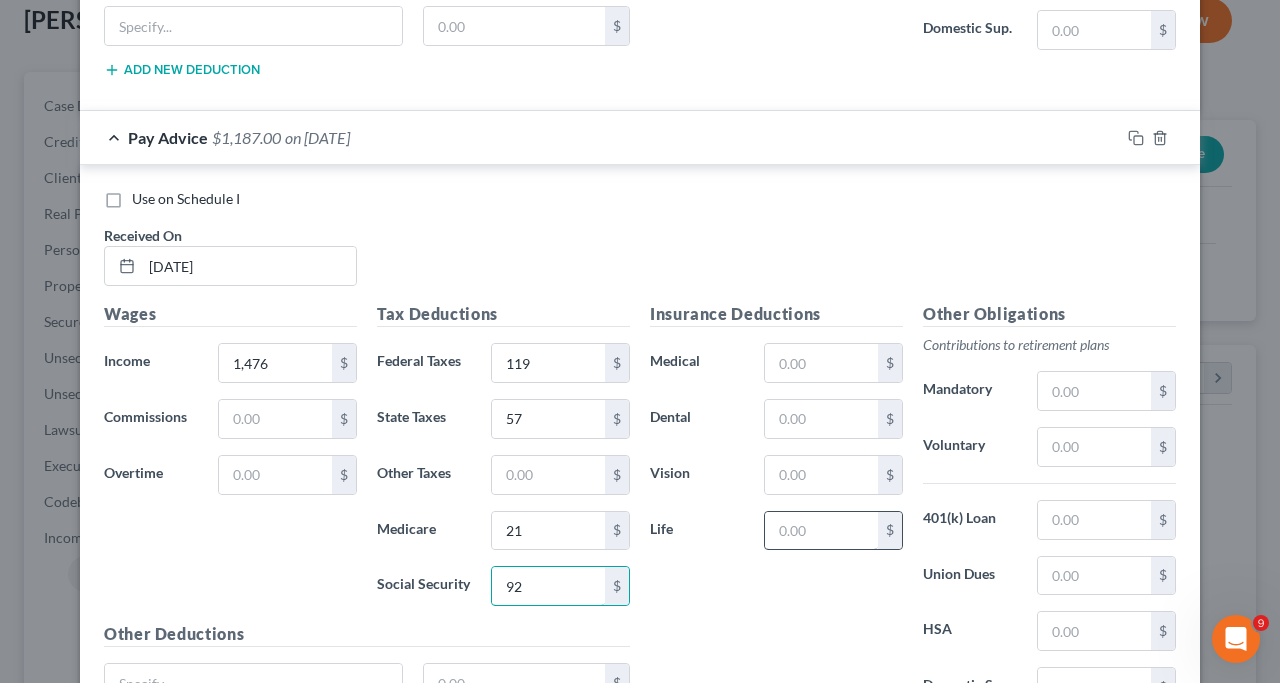 type on "92" 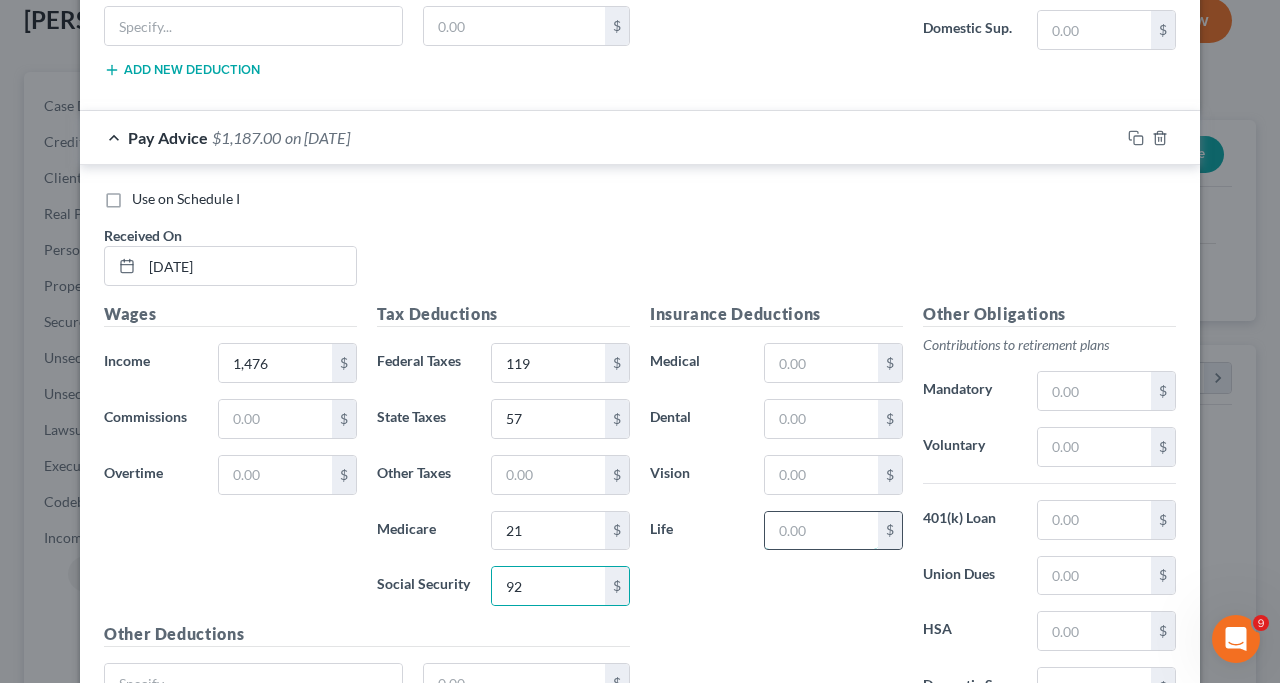 click at bounding box center (821, 531) 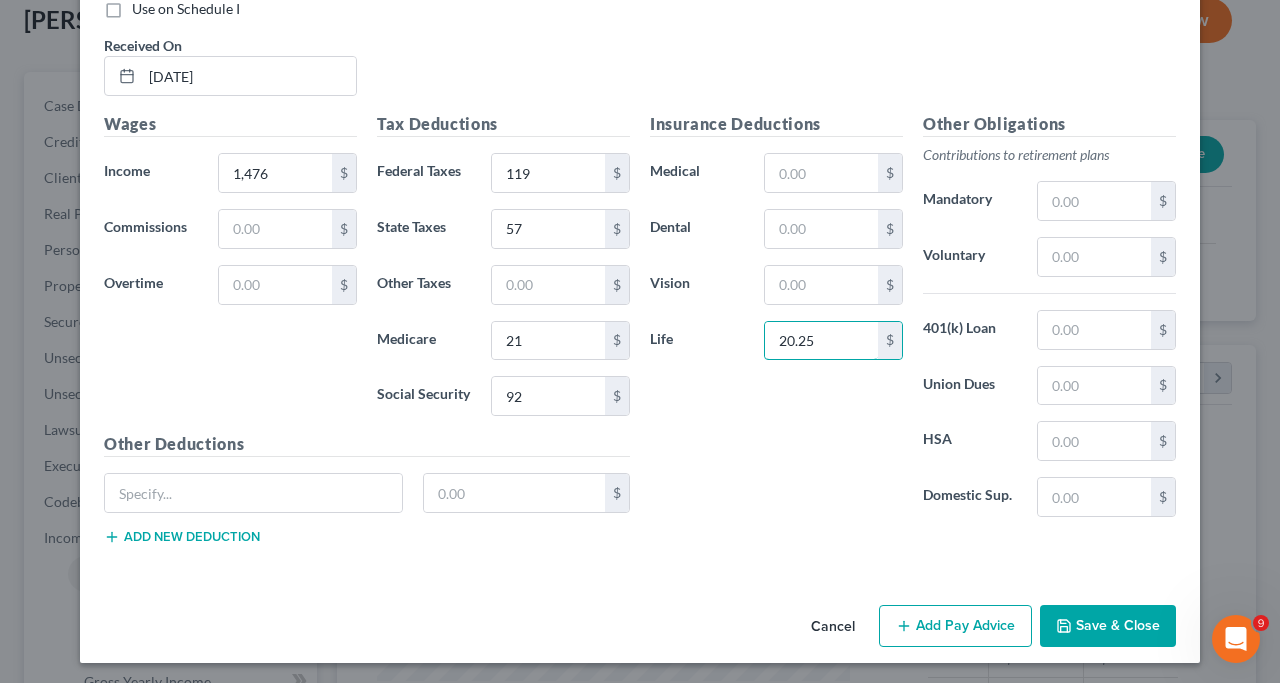 scroll, scrollTop: 2131, scrollLeft: 0, axis: vertical 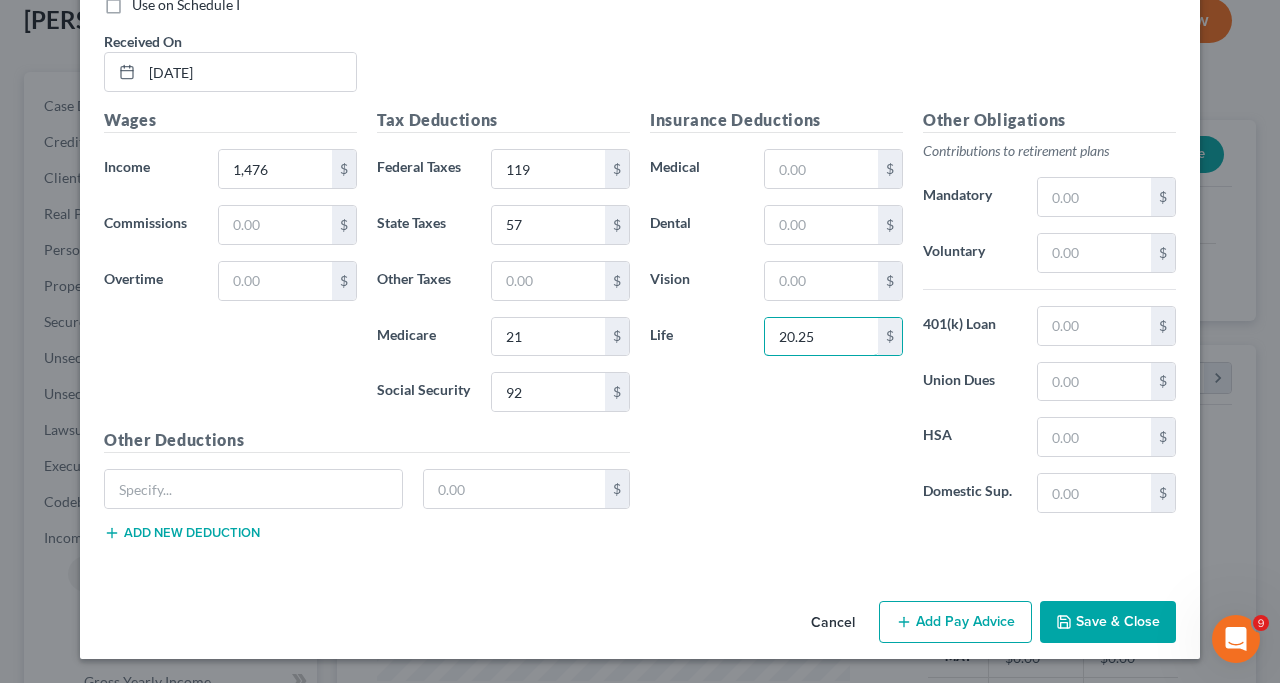 type on "20.25" 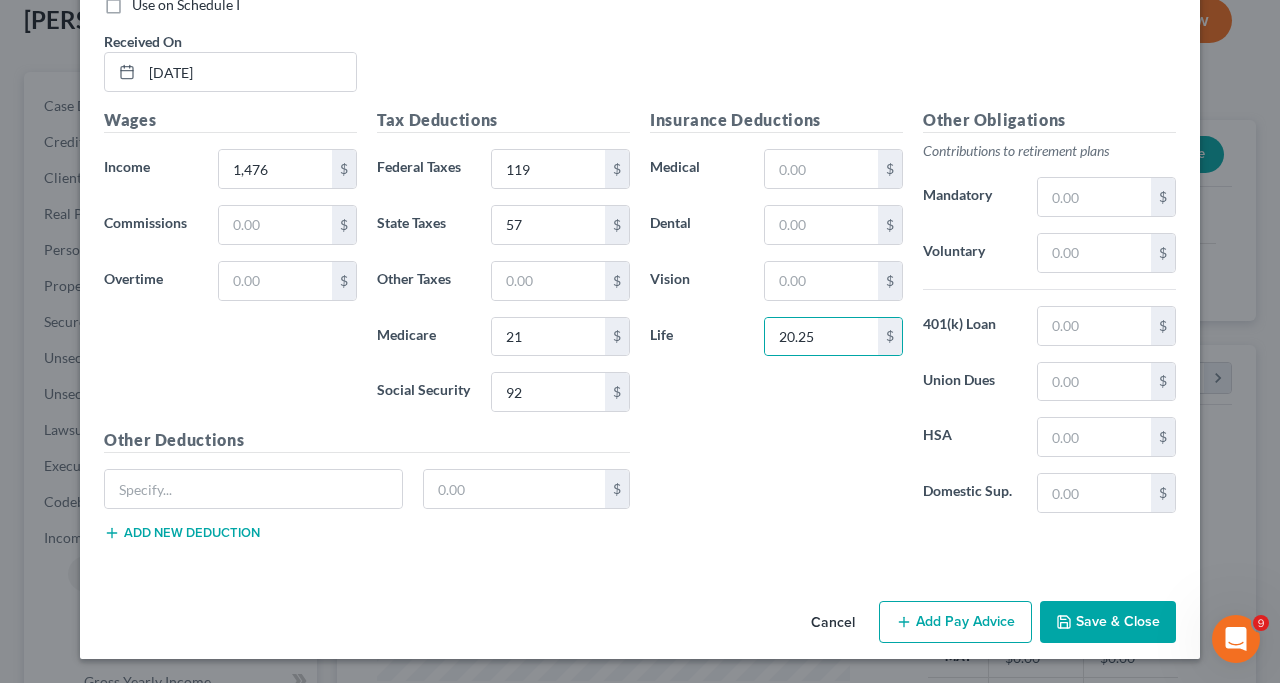 click on "Add Pay Advice" at bounding box center (955, 622) 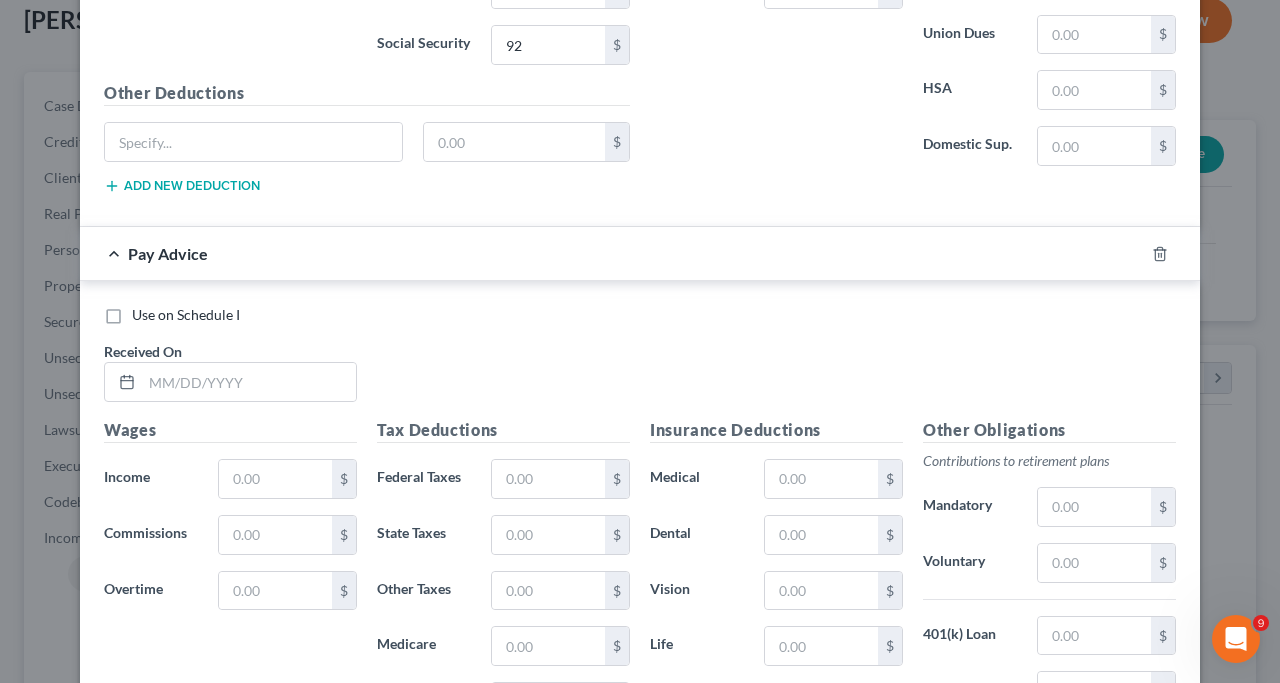 scroll, scrollTop: 2480, scrollLeft: 0, axis: vertical 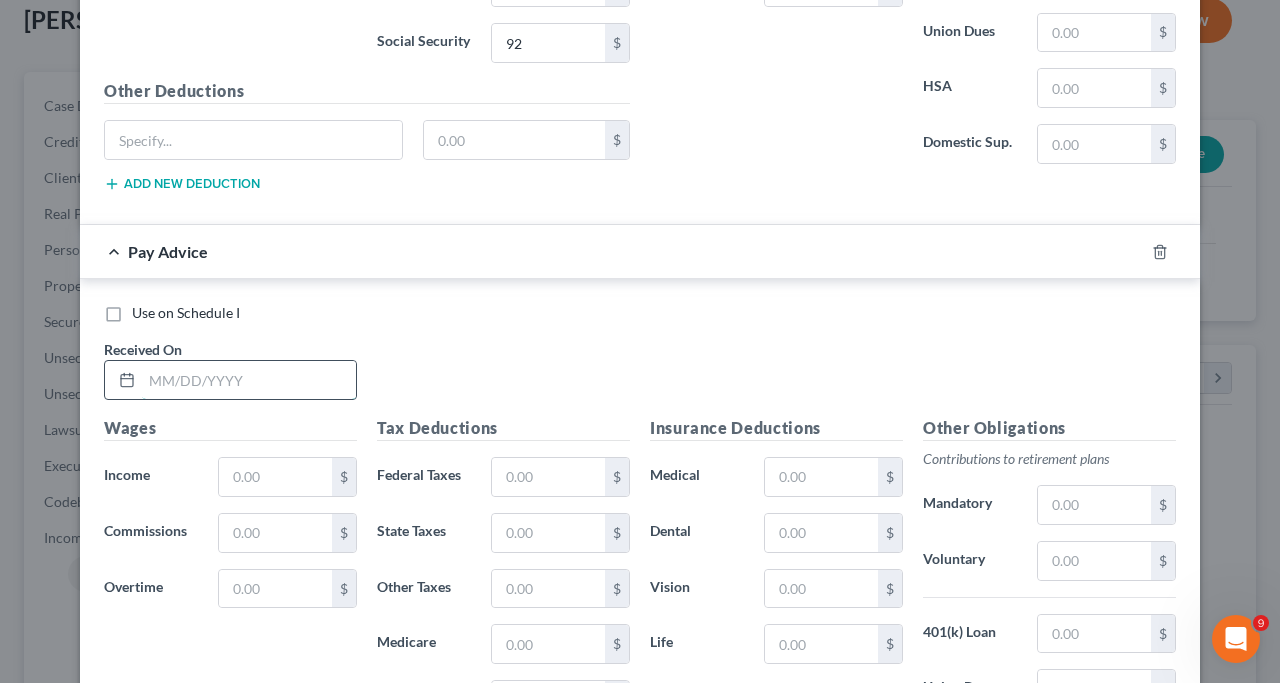 click at bounding box center (249, 380) 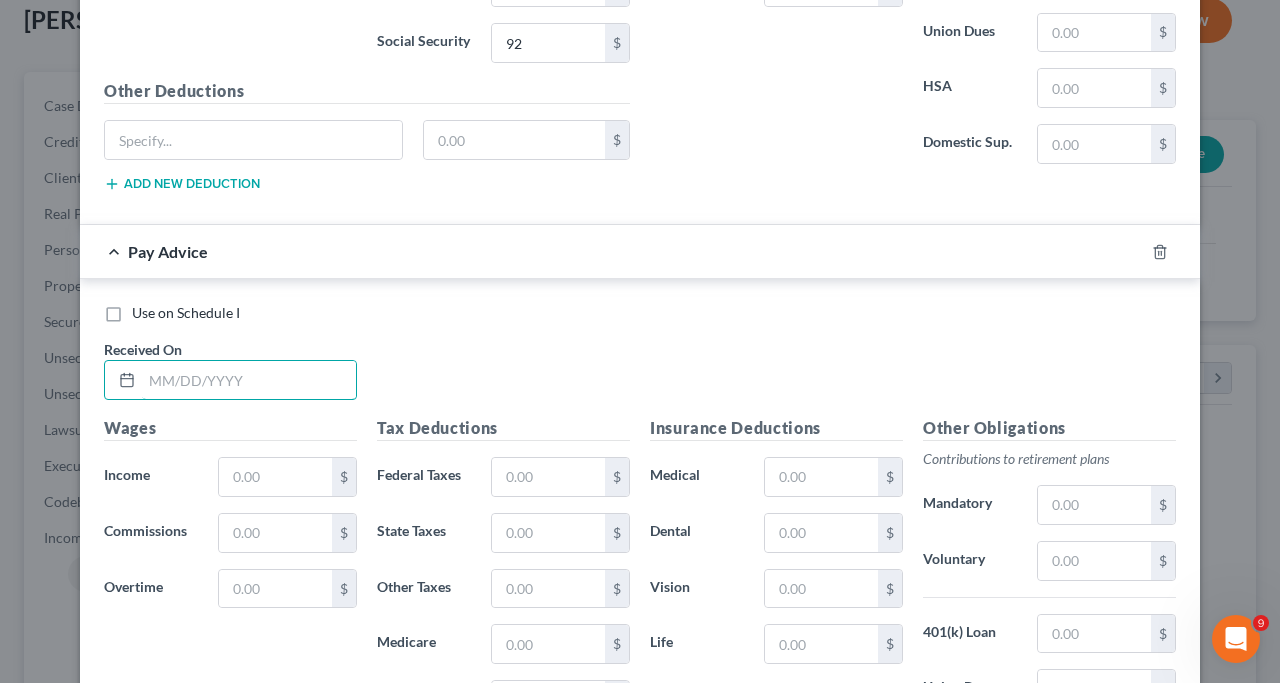 scroll, scrollTop: 2484, scrollLeft: 0, axis: vertical 